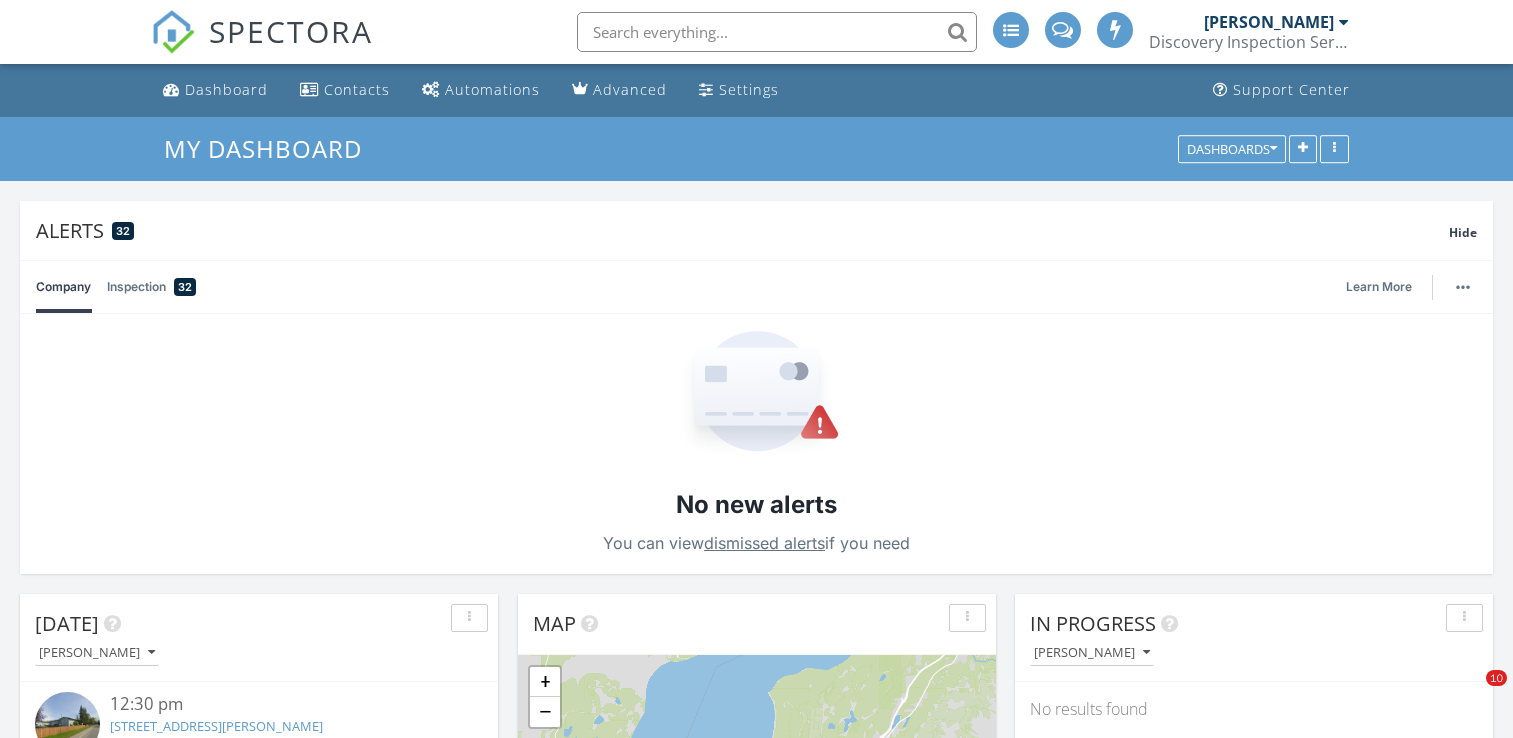 scroll, scrollTop: 500, scrollLeft: 0, axis: vertical 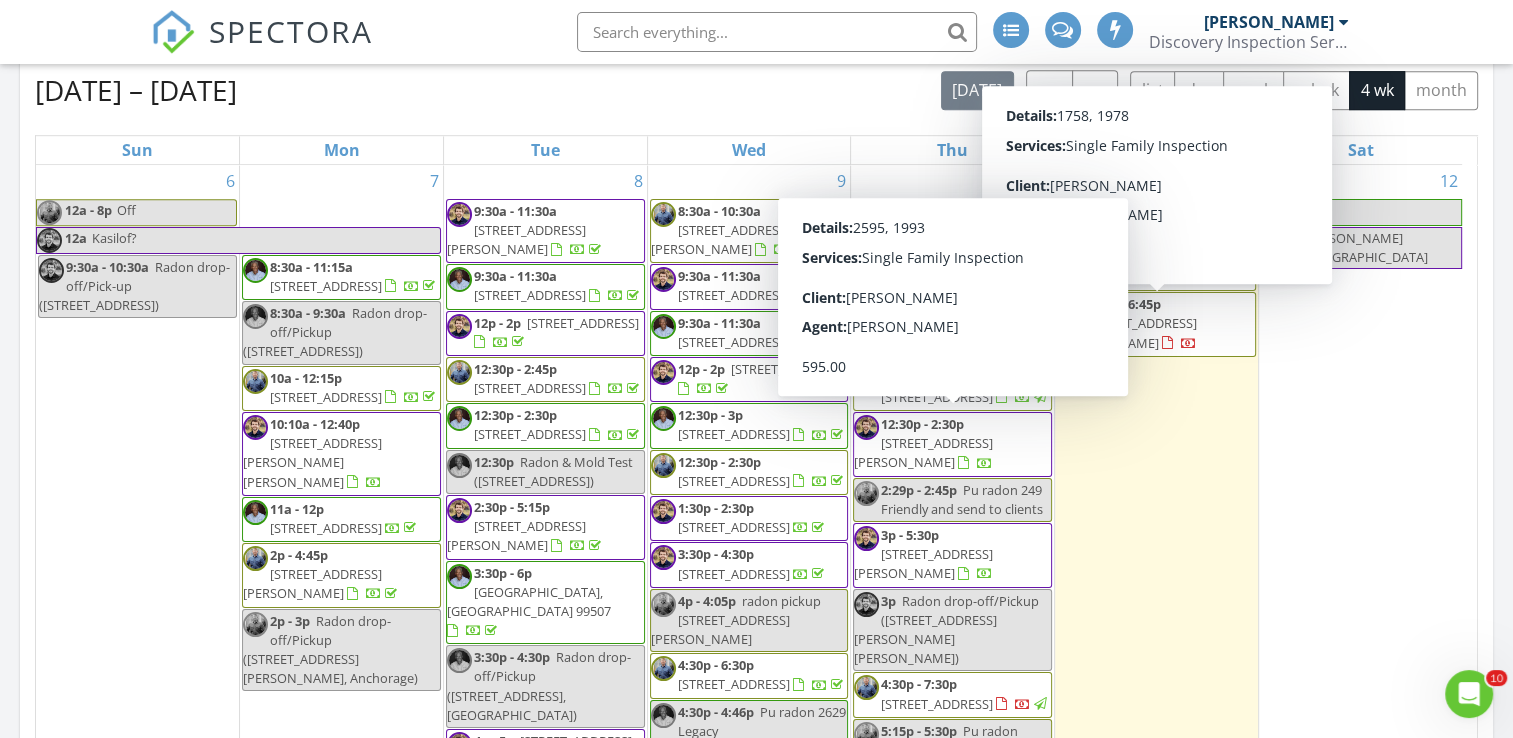 click on "250 Botanical Cir, Anchorage 99515" at bounding box center [937, 397] 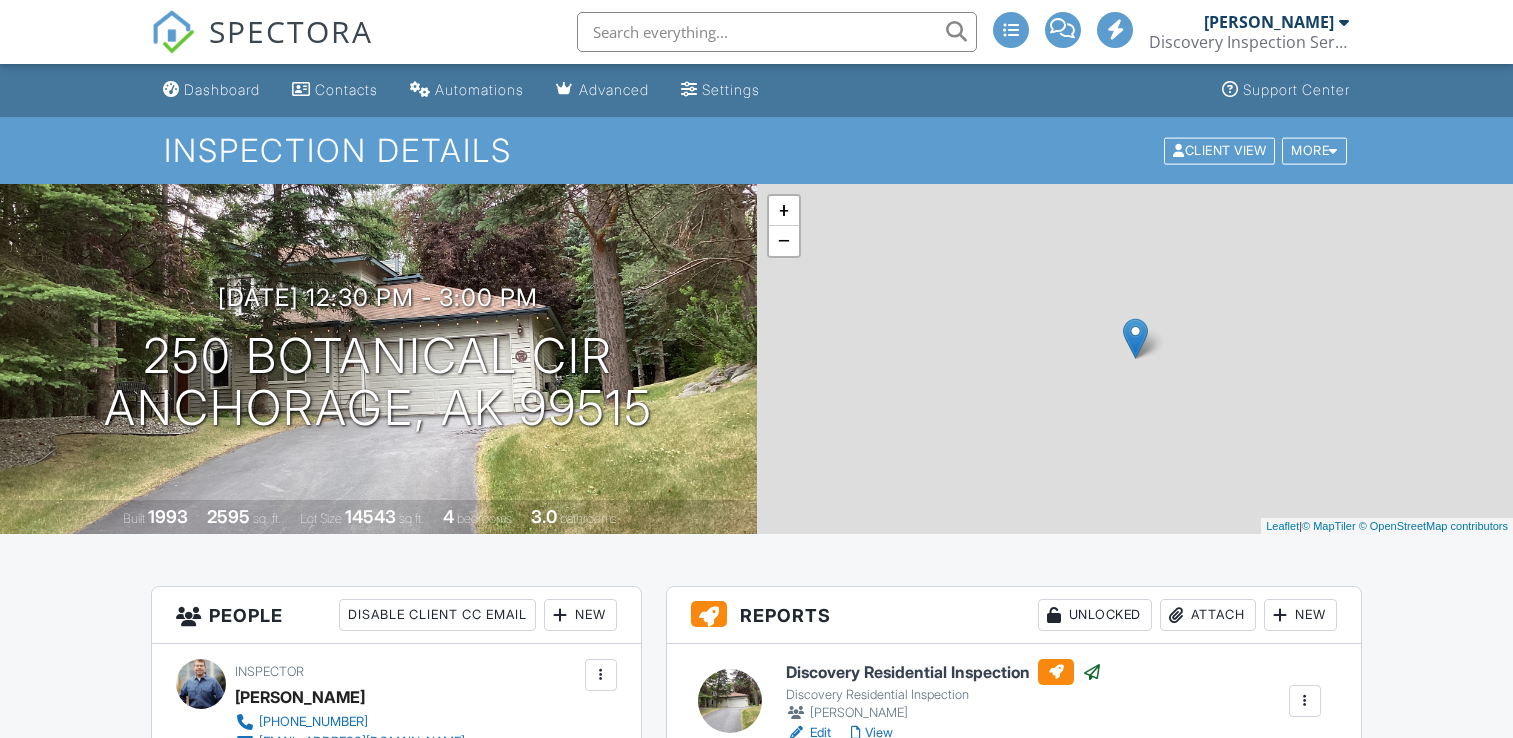 scroll, scrollTop: 0, scrollLeft: 0, axis: both 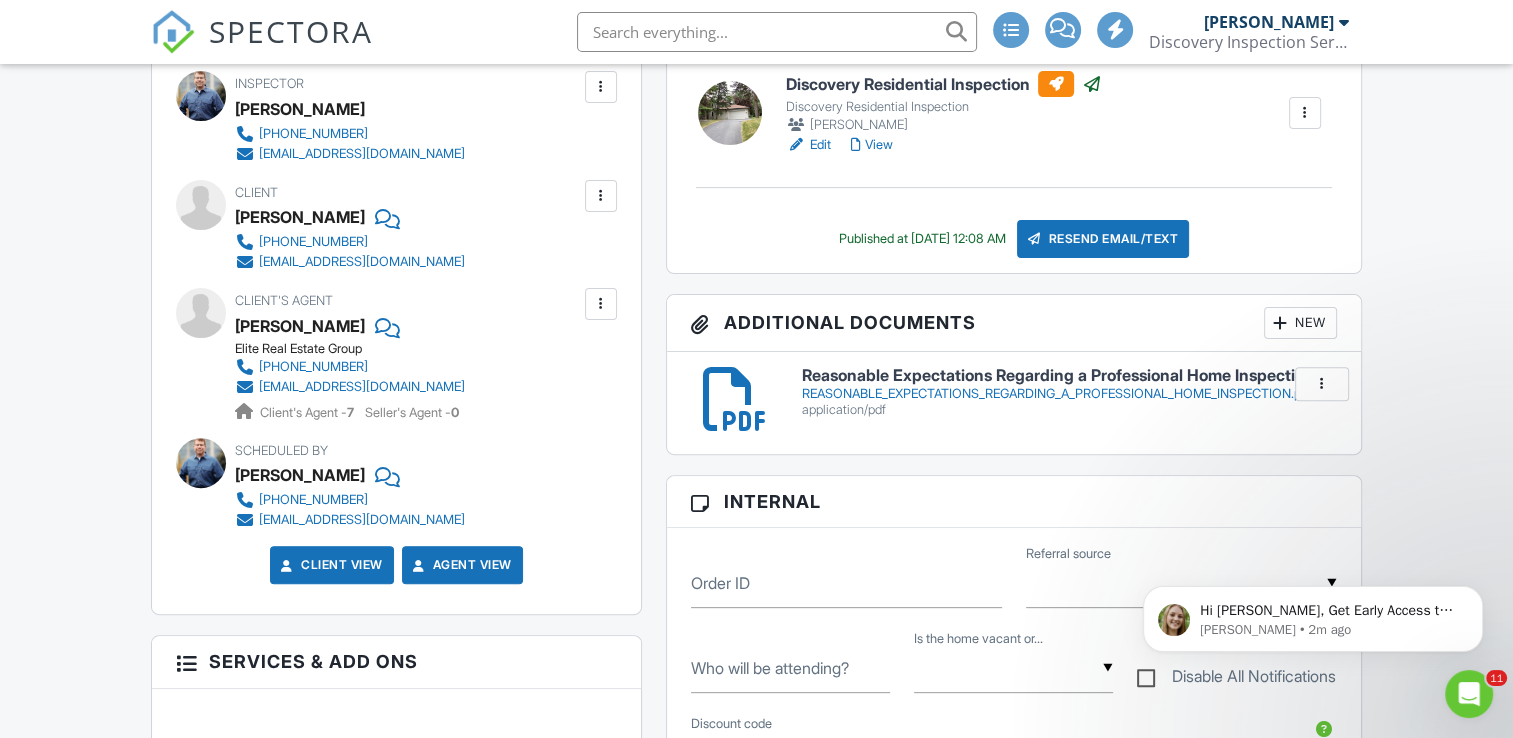 click at bounding box center [601, 196] 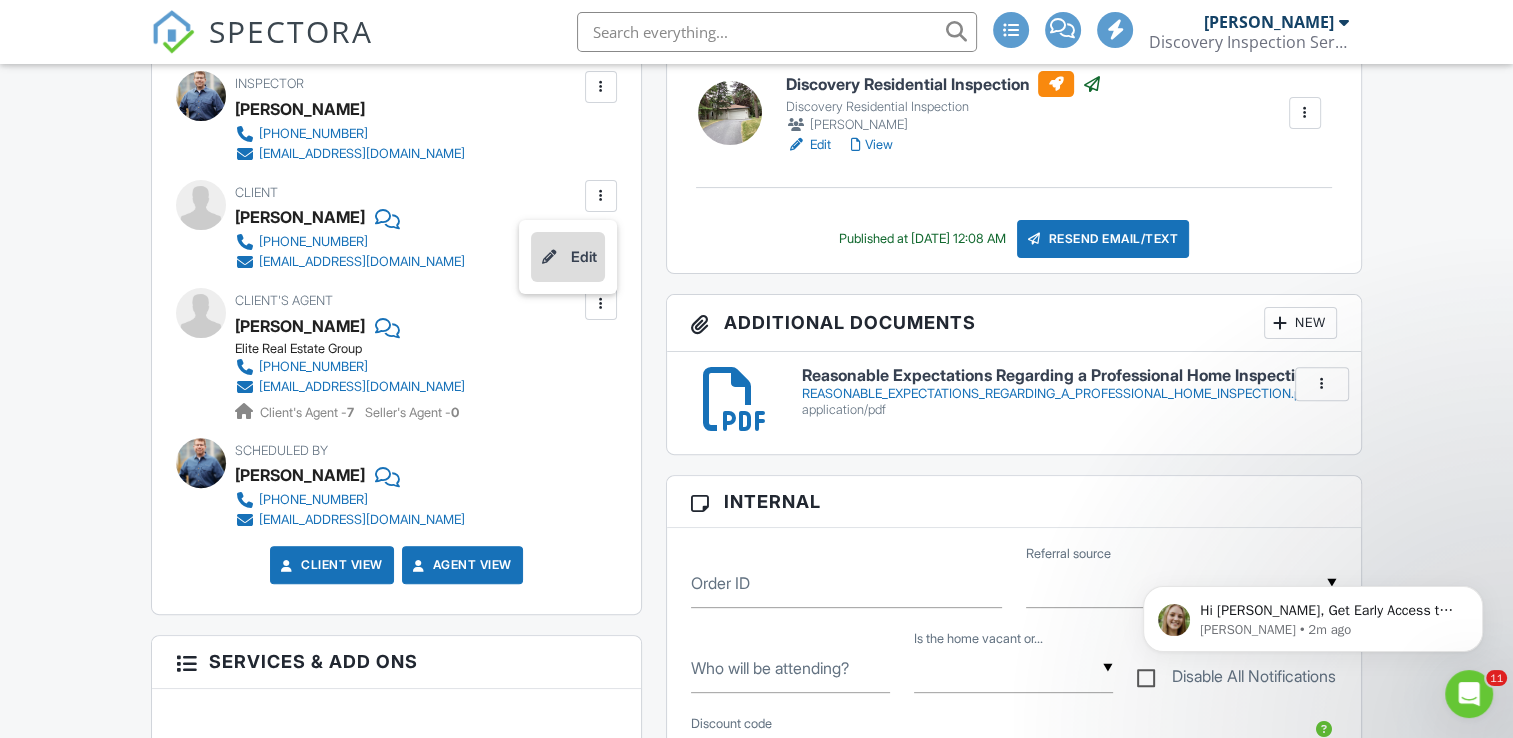 click on "Edit" at bounding box center [568, 257] 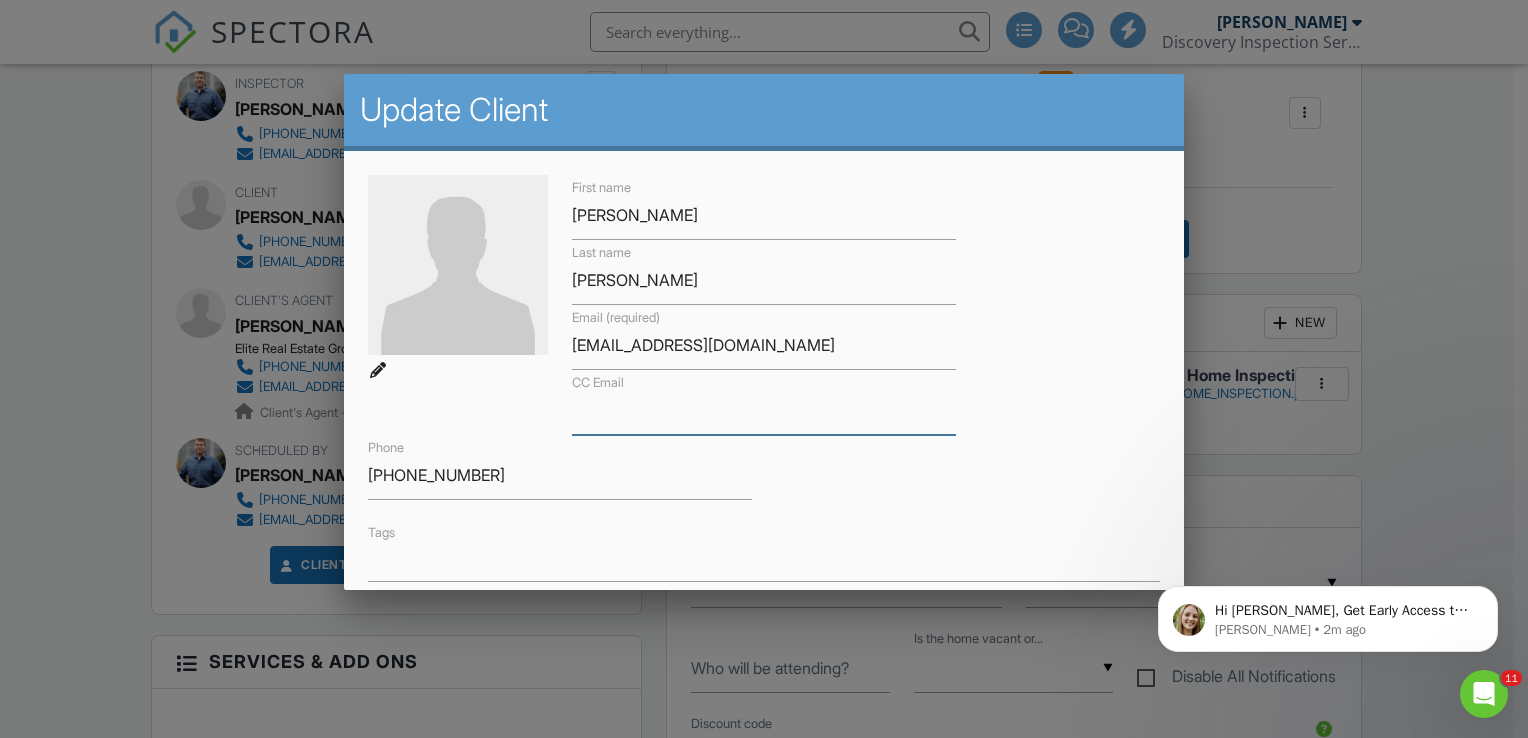 click on "CC Email" at bounding box center [764, 410] 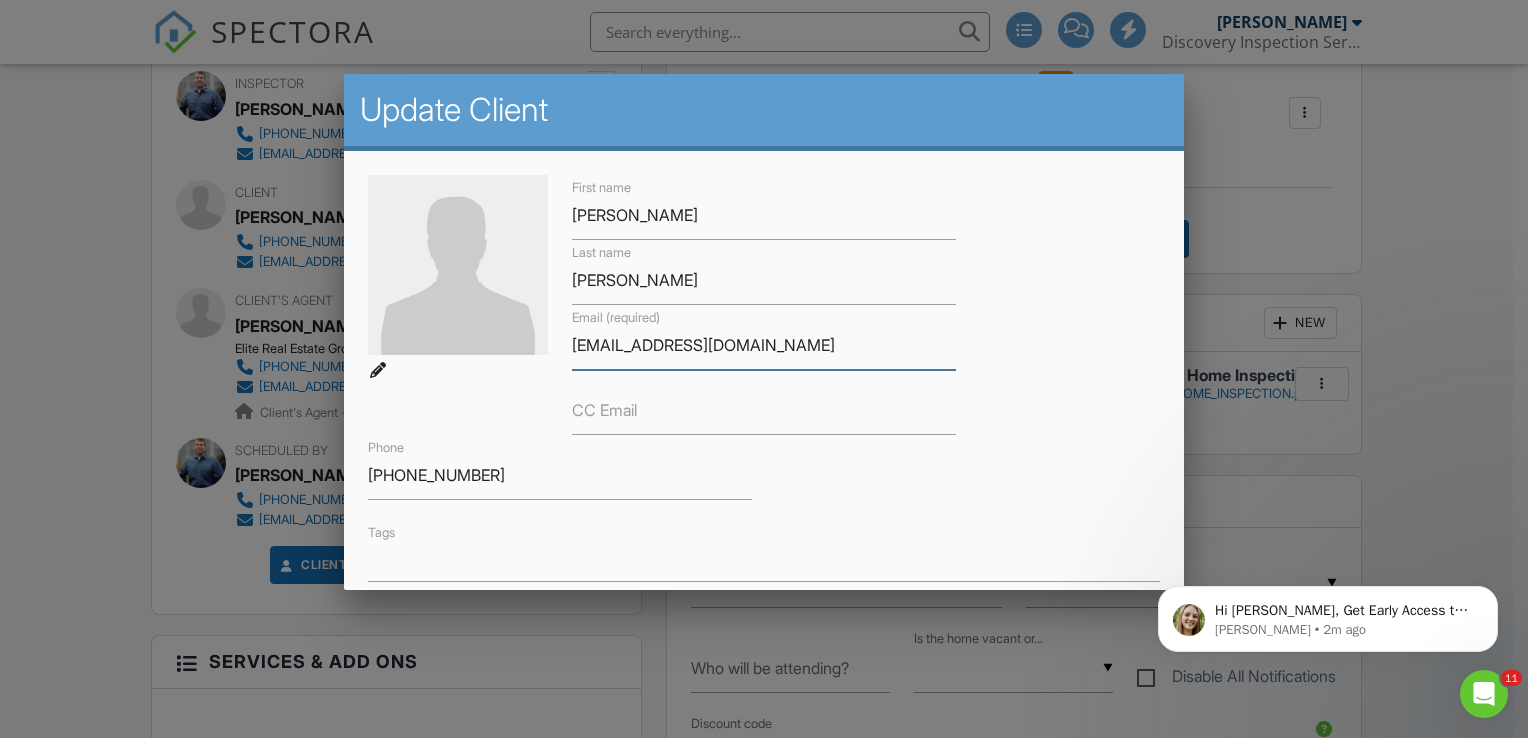 drag, startPoint x: 688, startPoint y: 338, endPoint x: 545, endPoint y: 343, distance: 143.08739 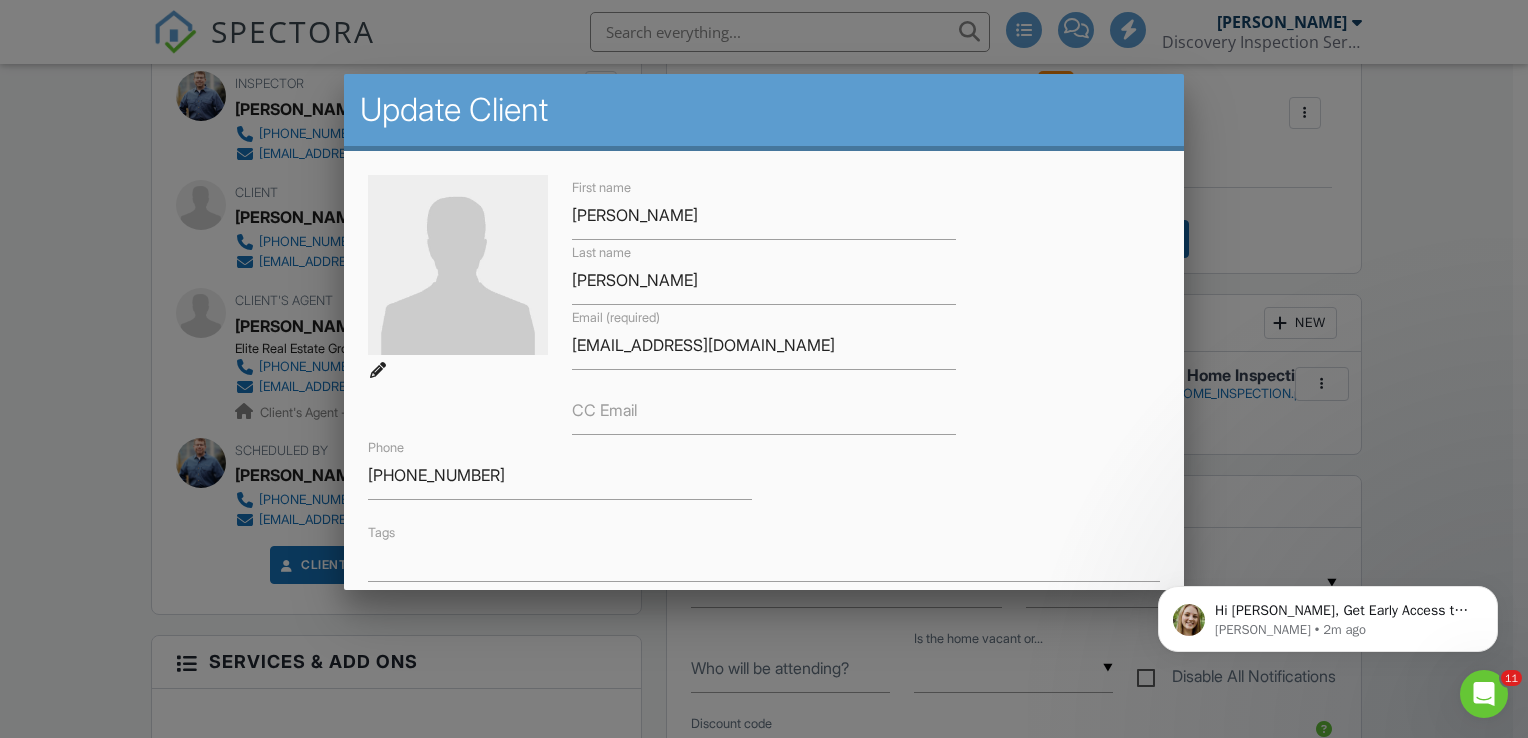 click on "CC Email" at bounding box center [604, 410] 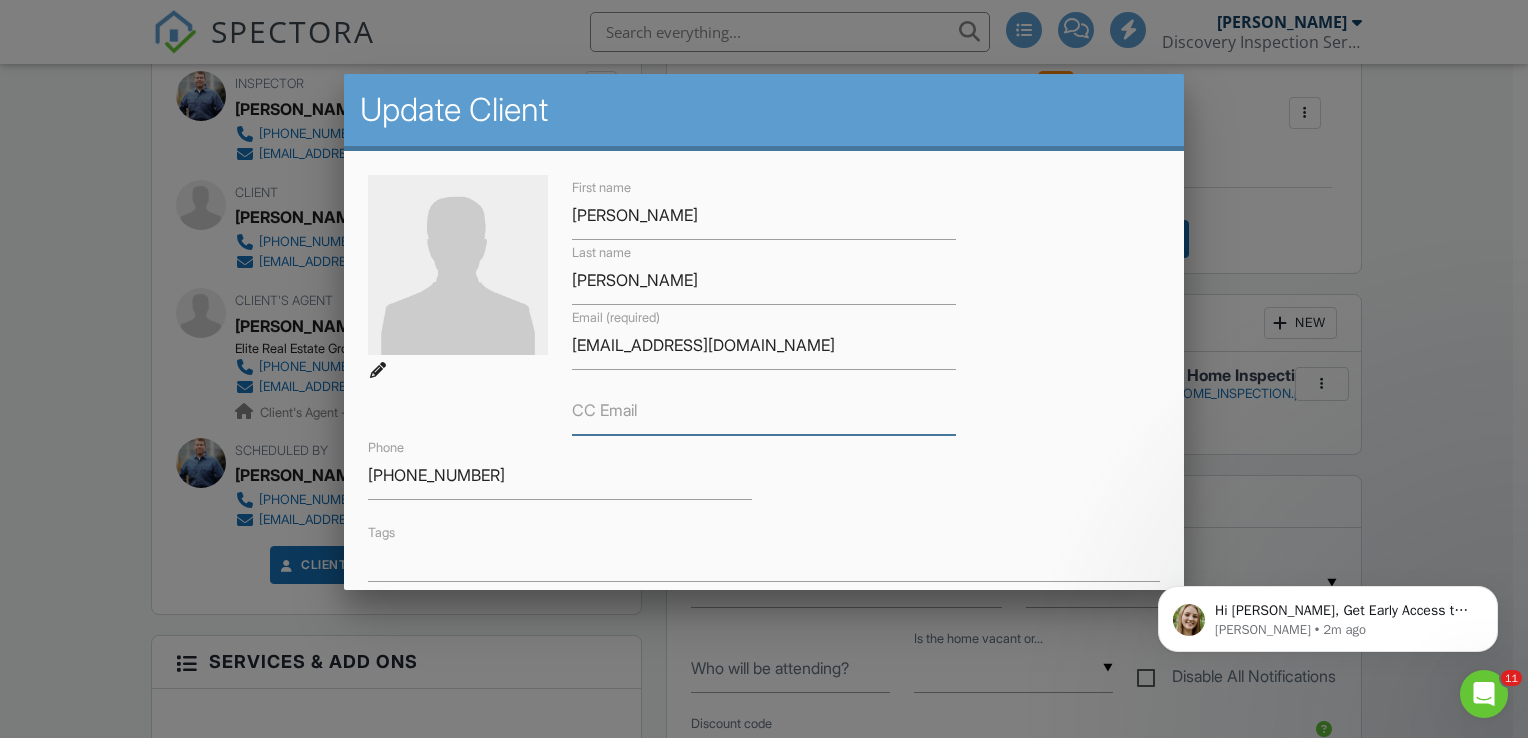 click on "CC Email" at bounding box center [764, 410] 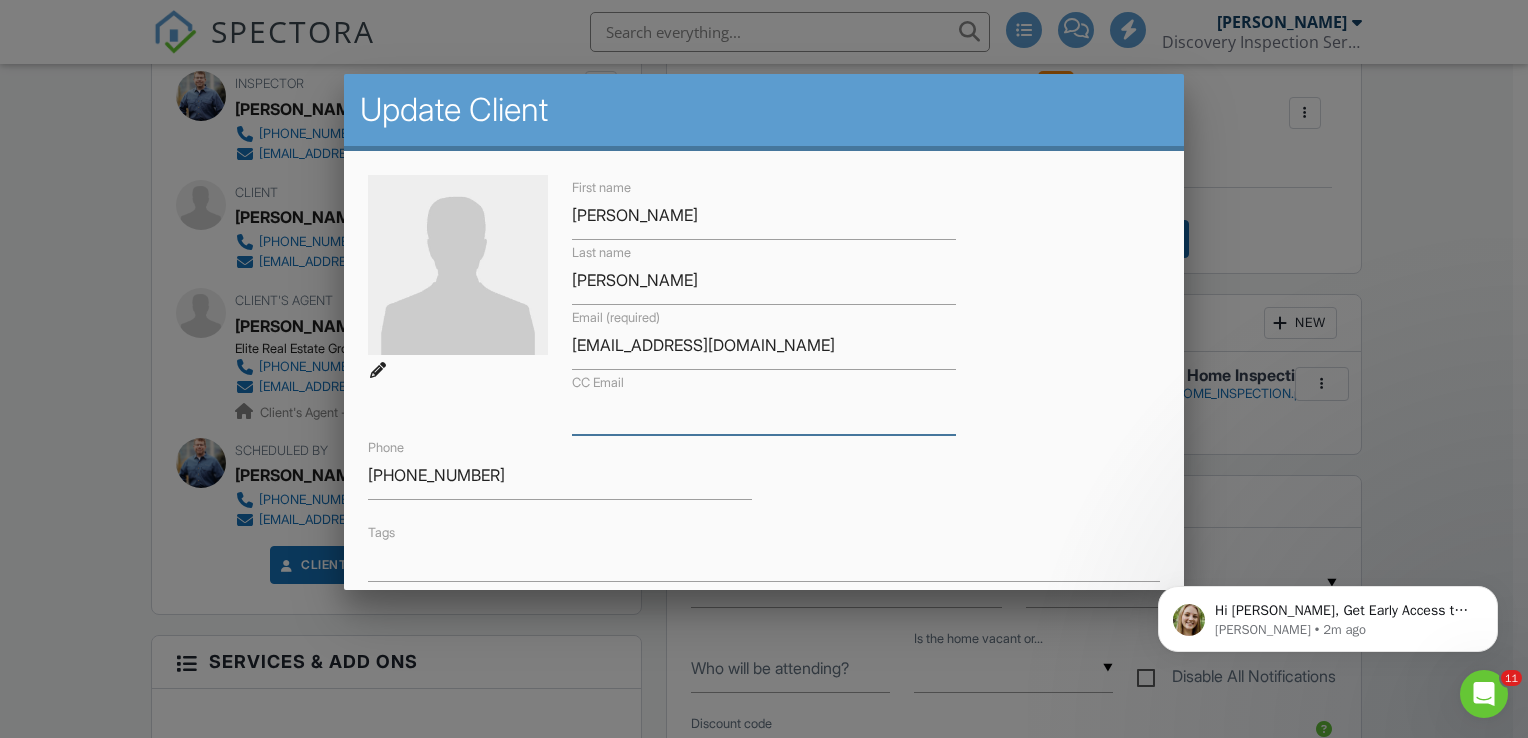 paste on "lhenton2@gamil.com" 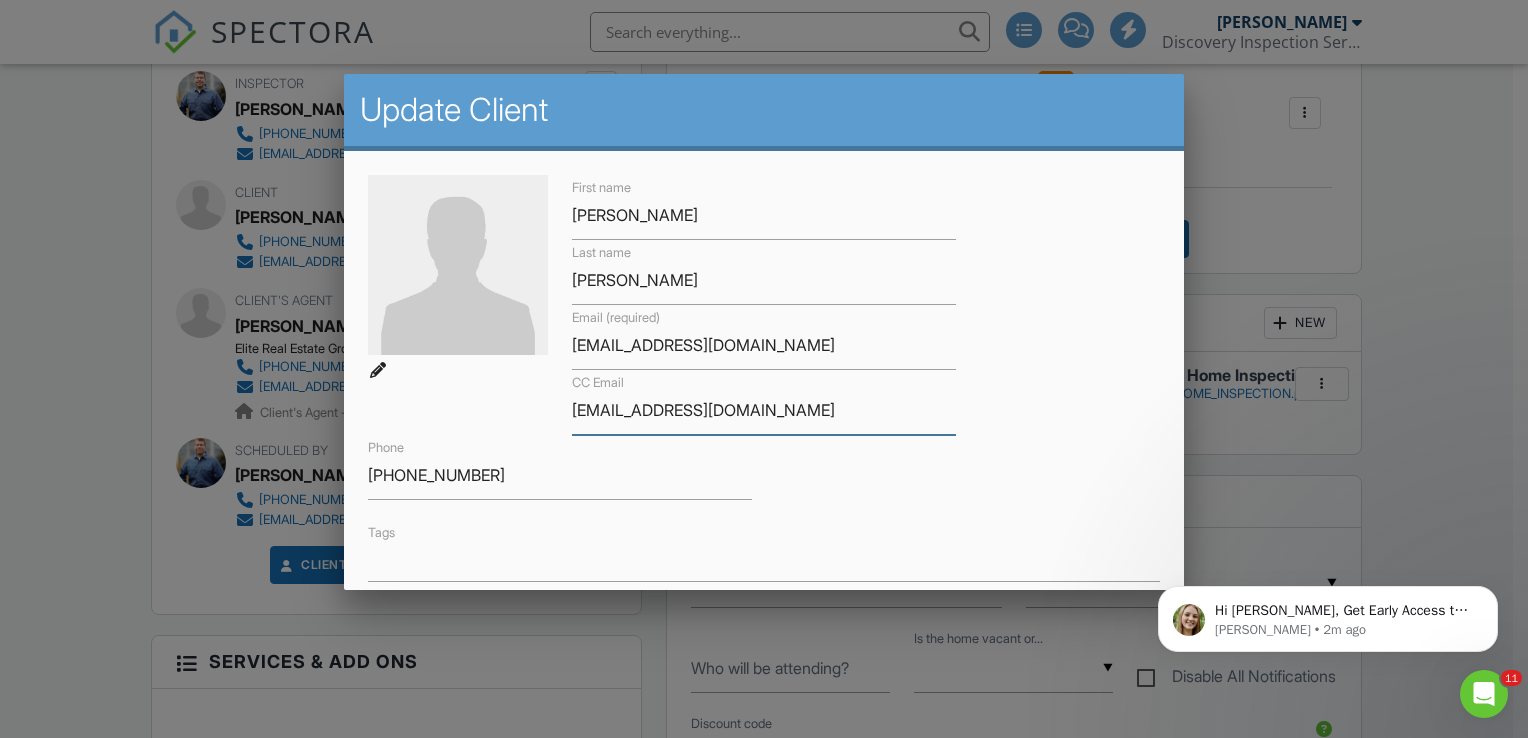drag, startPoint x: 686, startPoint y: 414, endPoint x: 666, endPoint y: 414, distance: 20 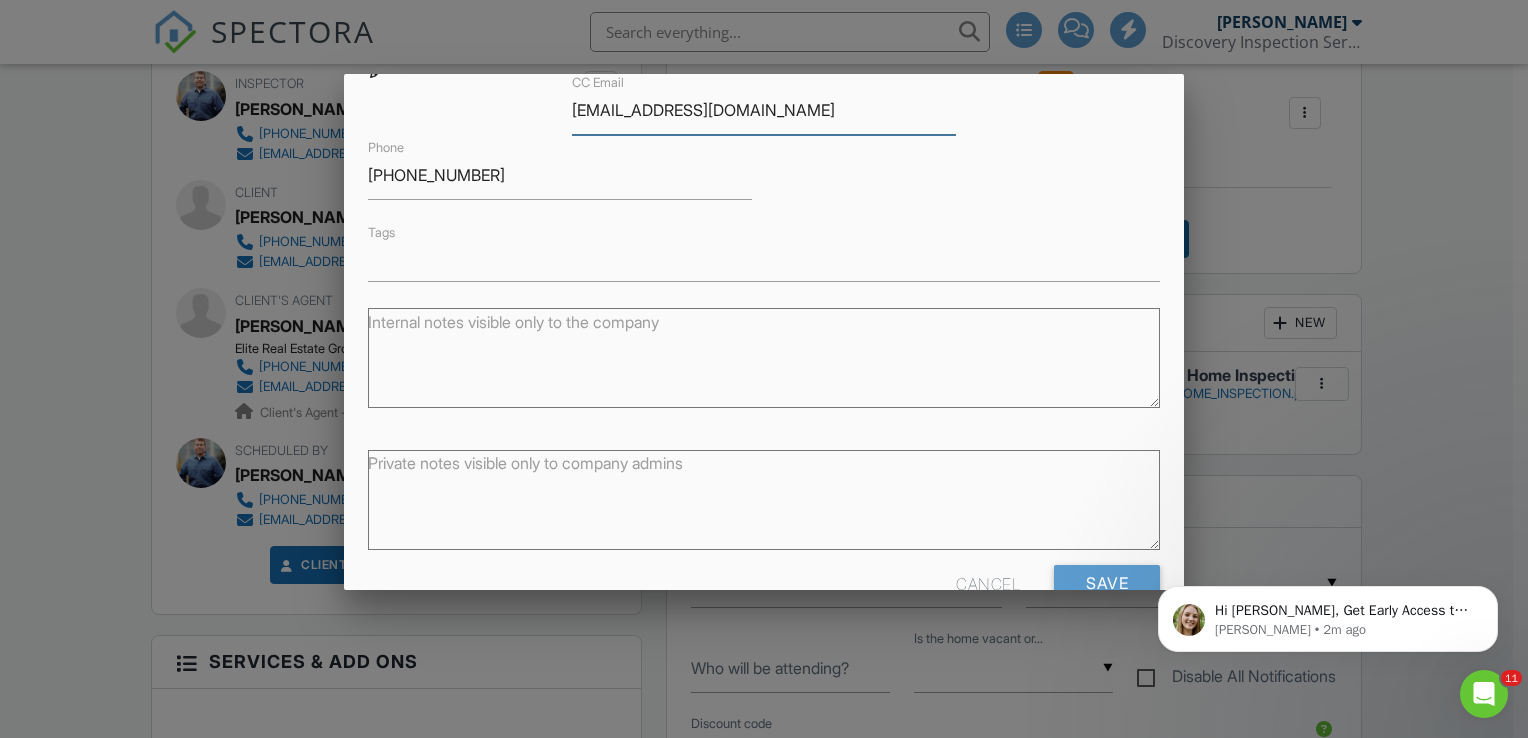 scroll, scrollTop: 348, scrollLeft: 0, axis: vertical 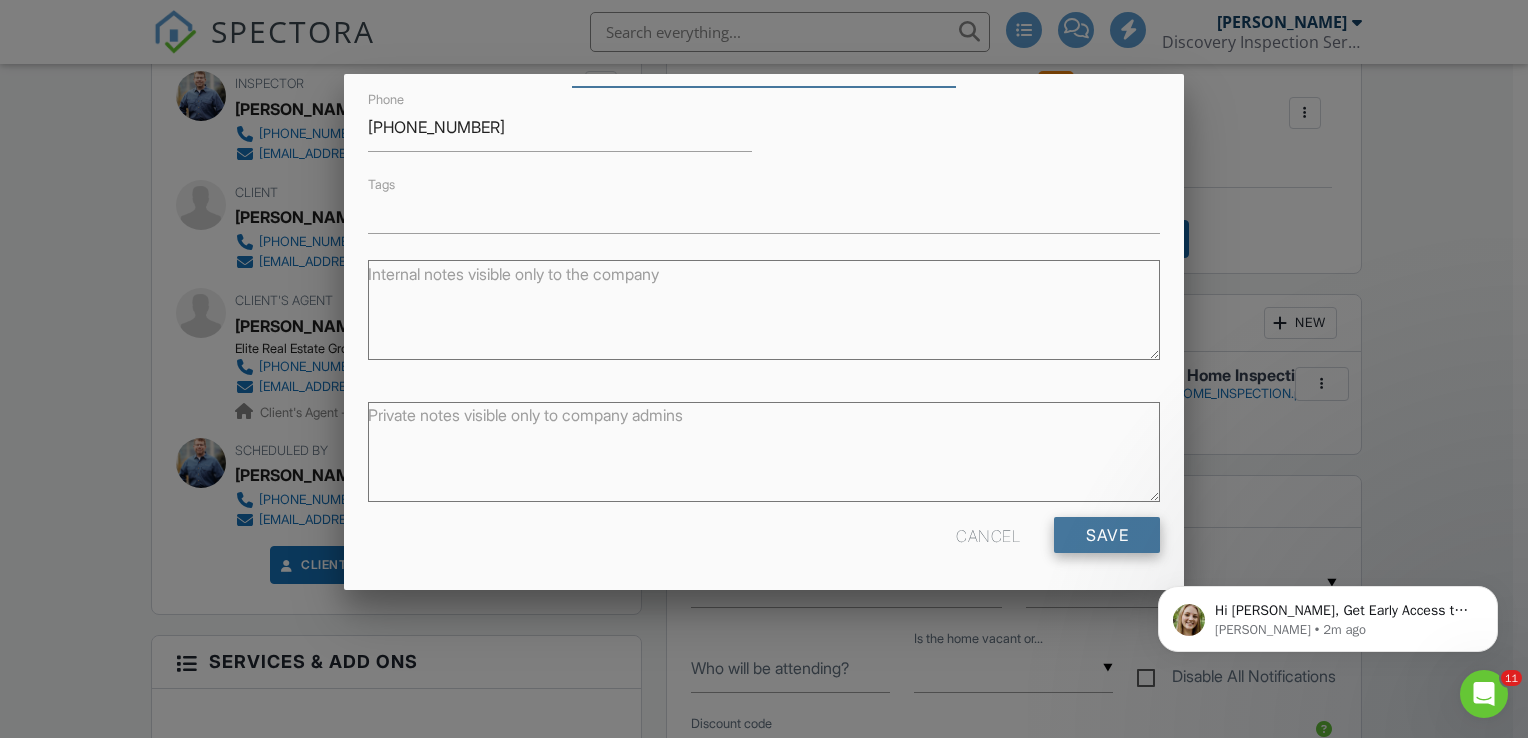 type on "lhenton2@live.com" 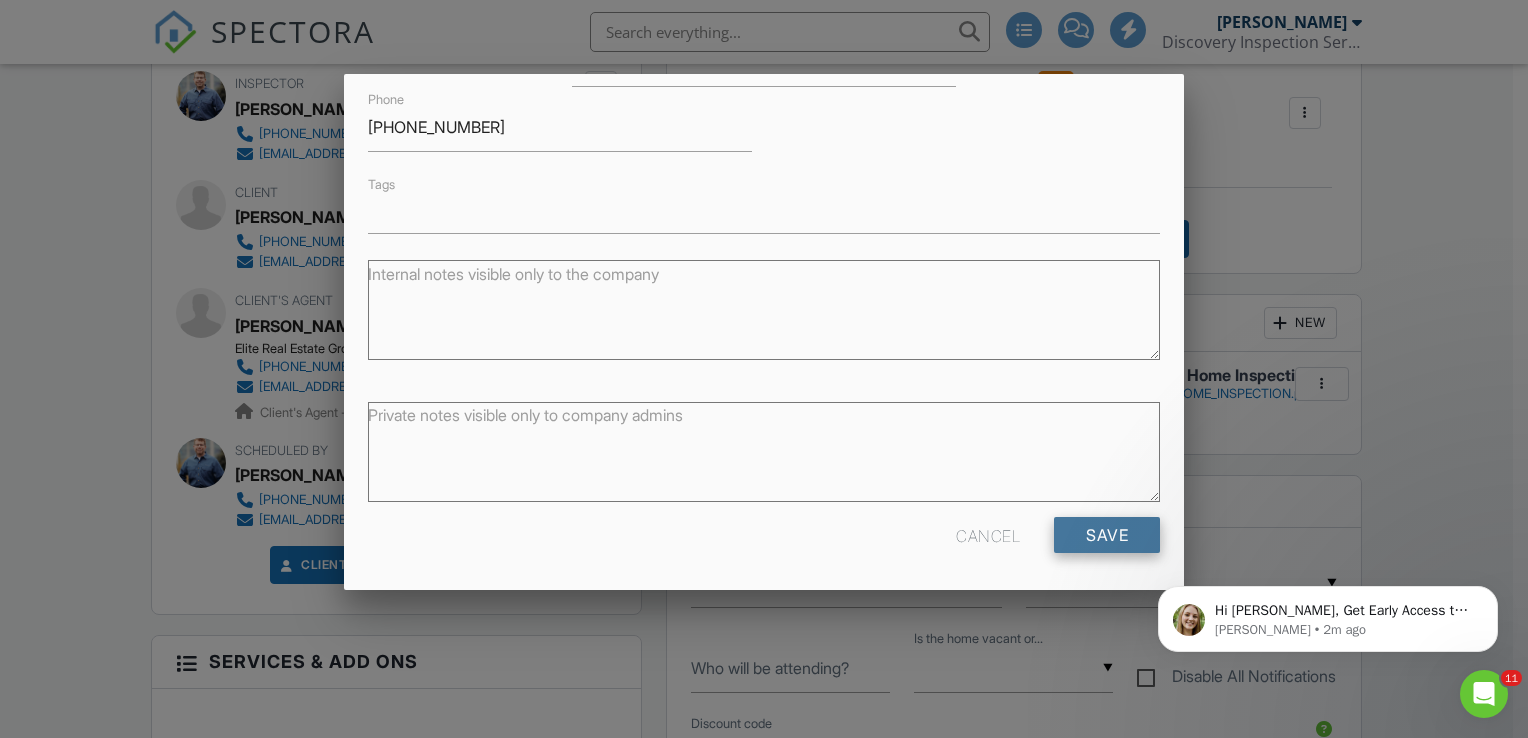 click on "Save" at bounding box center (1107, 535) 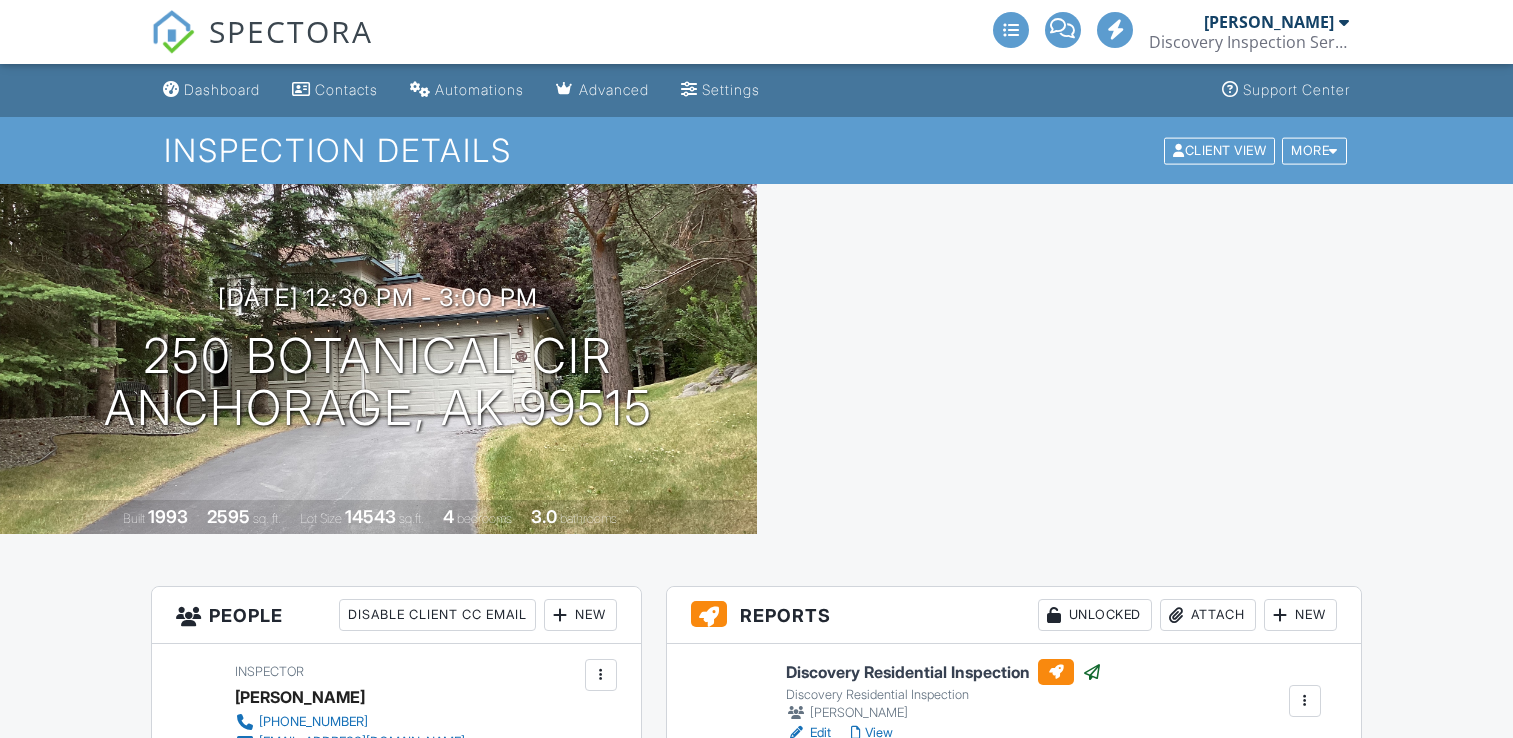 scroll, scrollTop: 0, scrollLeft: 0, axis: both 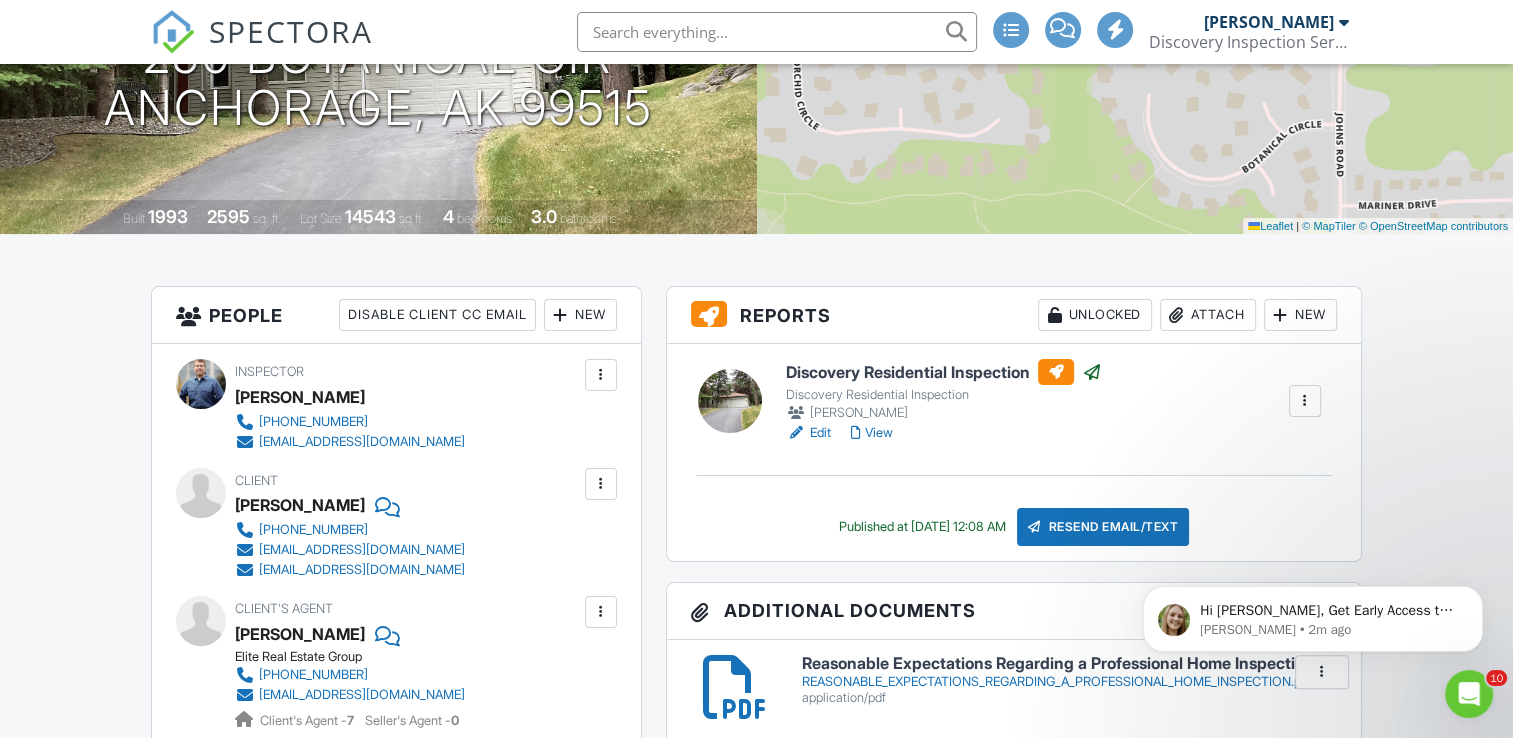 drag, startPoint x: 9, startPoint y: 69, endPoint x: 1132, endPoint y: 531, distance: 1214.32 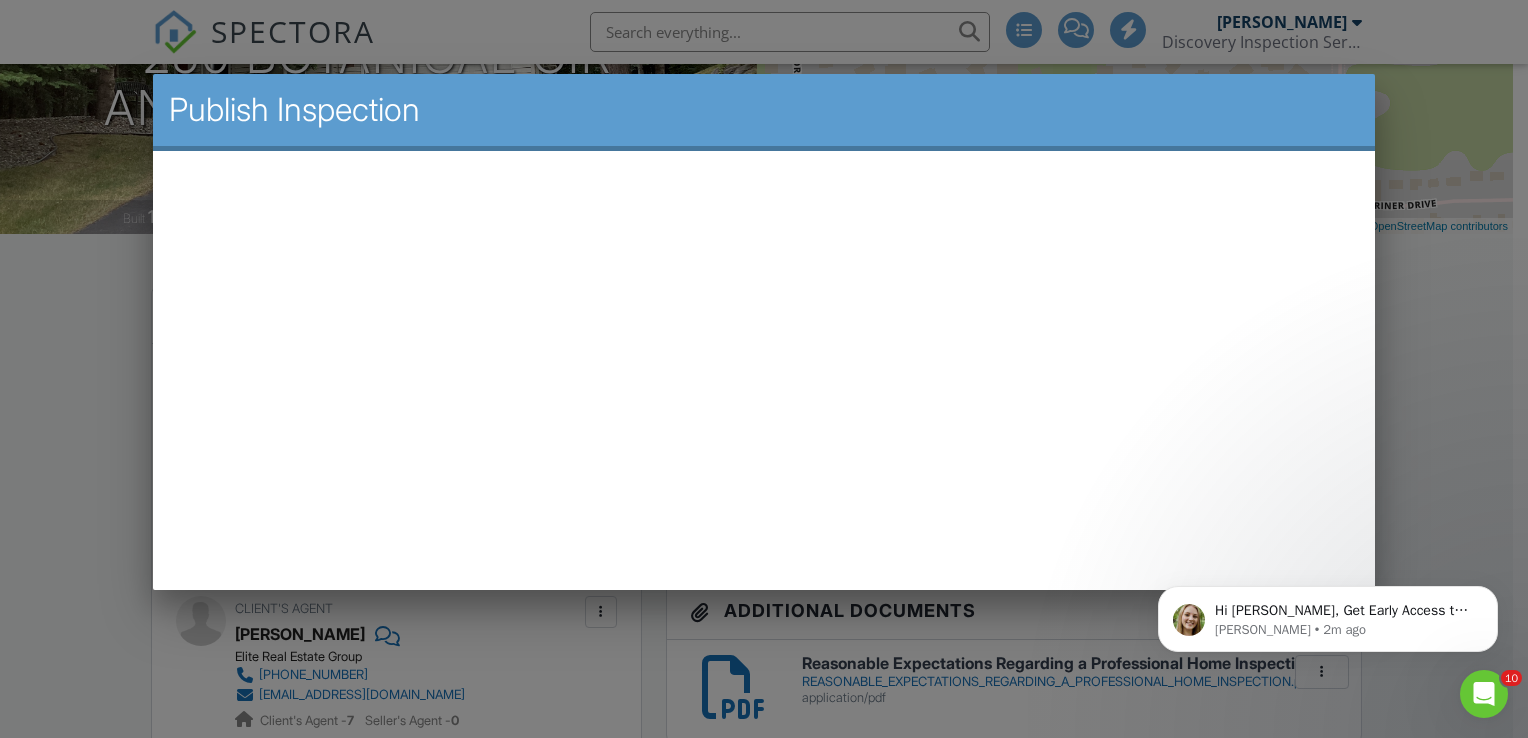 scroll, scrollTop: 0, scrollLeft: 0, axis: both 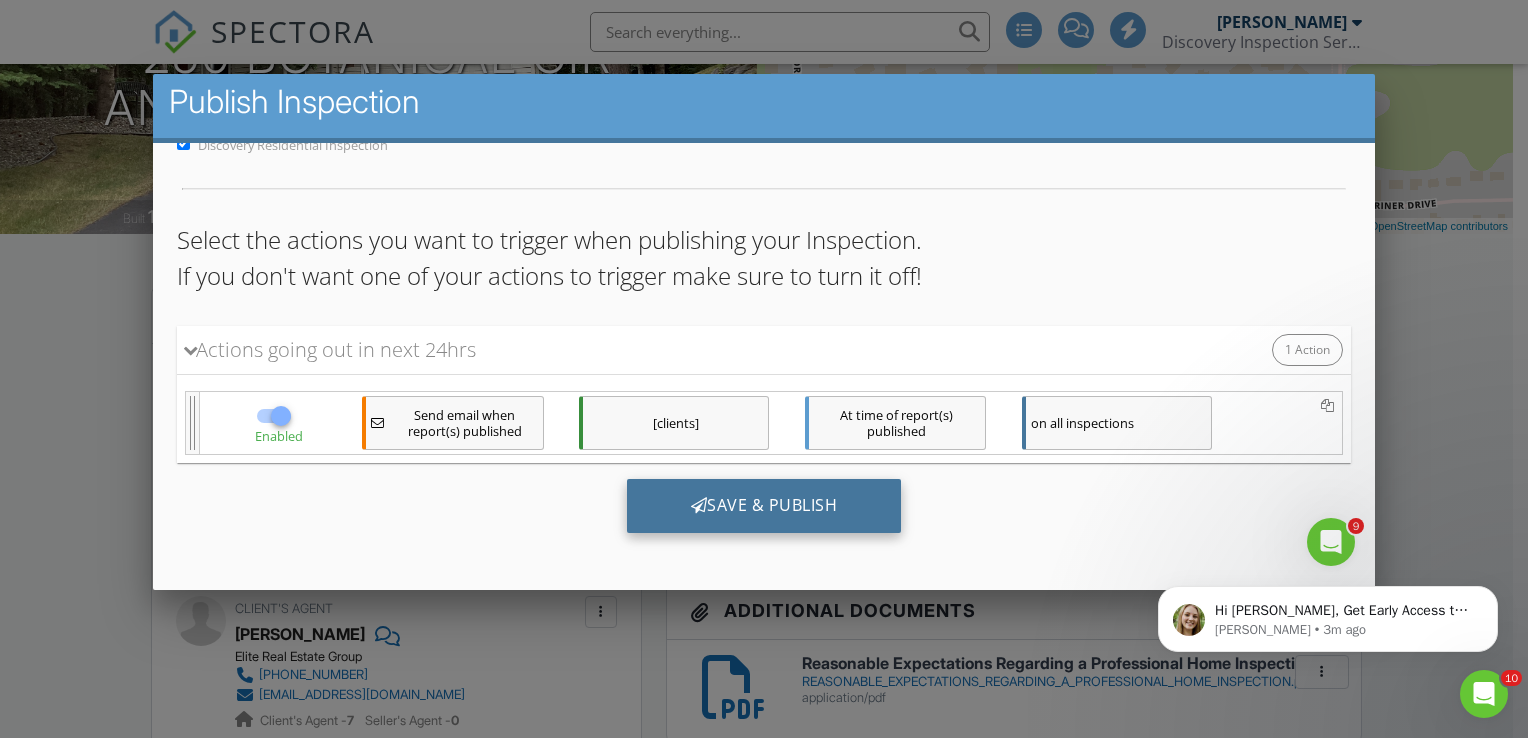 click on "Save & Publish" at bounding box center (763, 505) 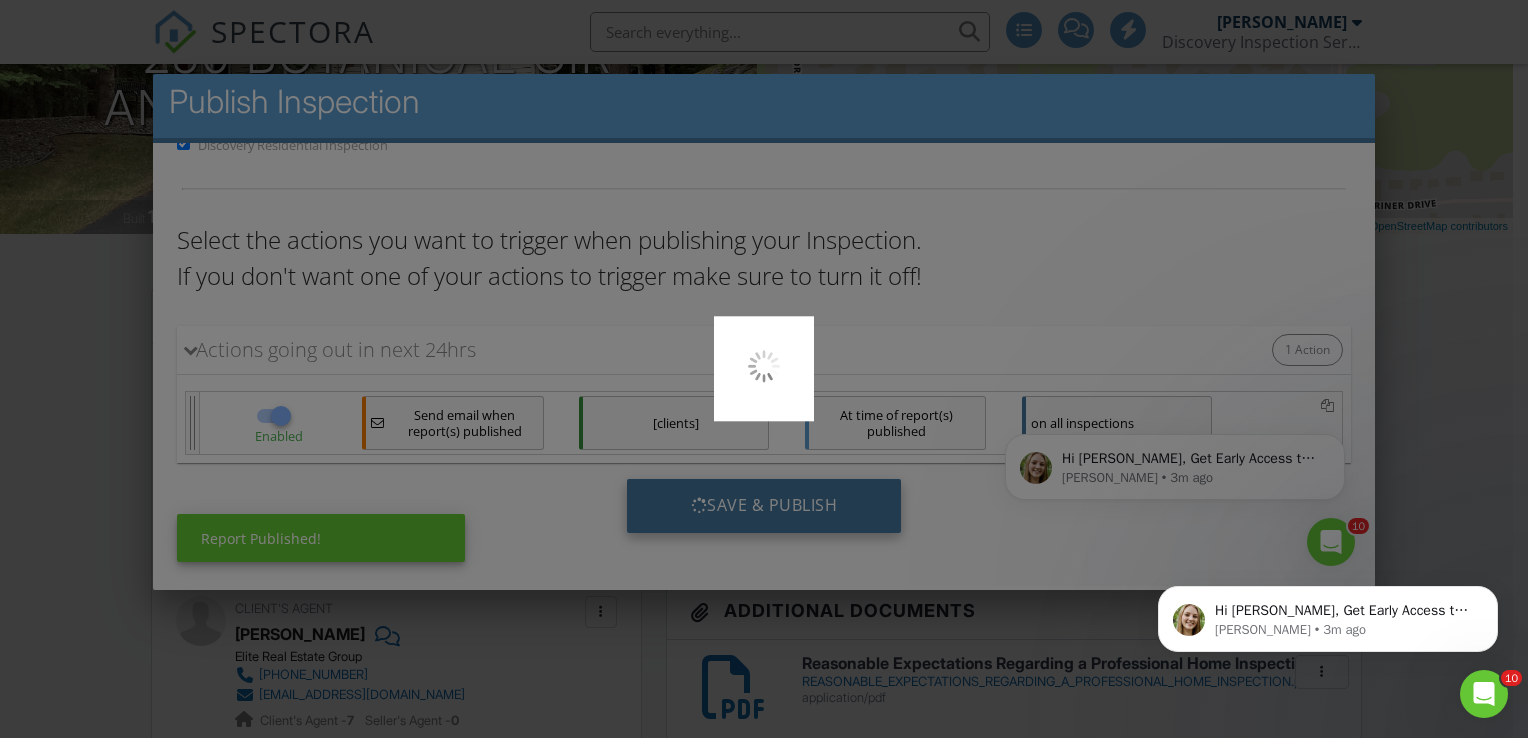 scroll, scrollTop: 0, scrollLeft: 0, axis: both 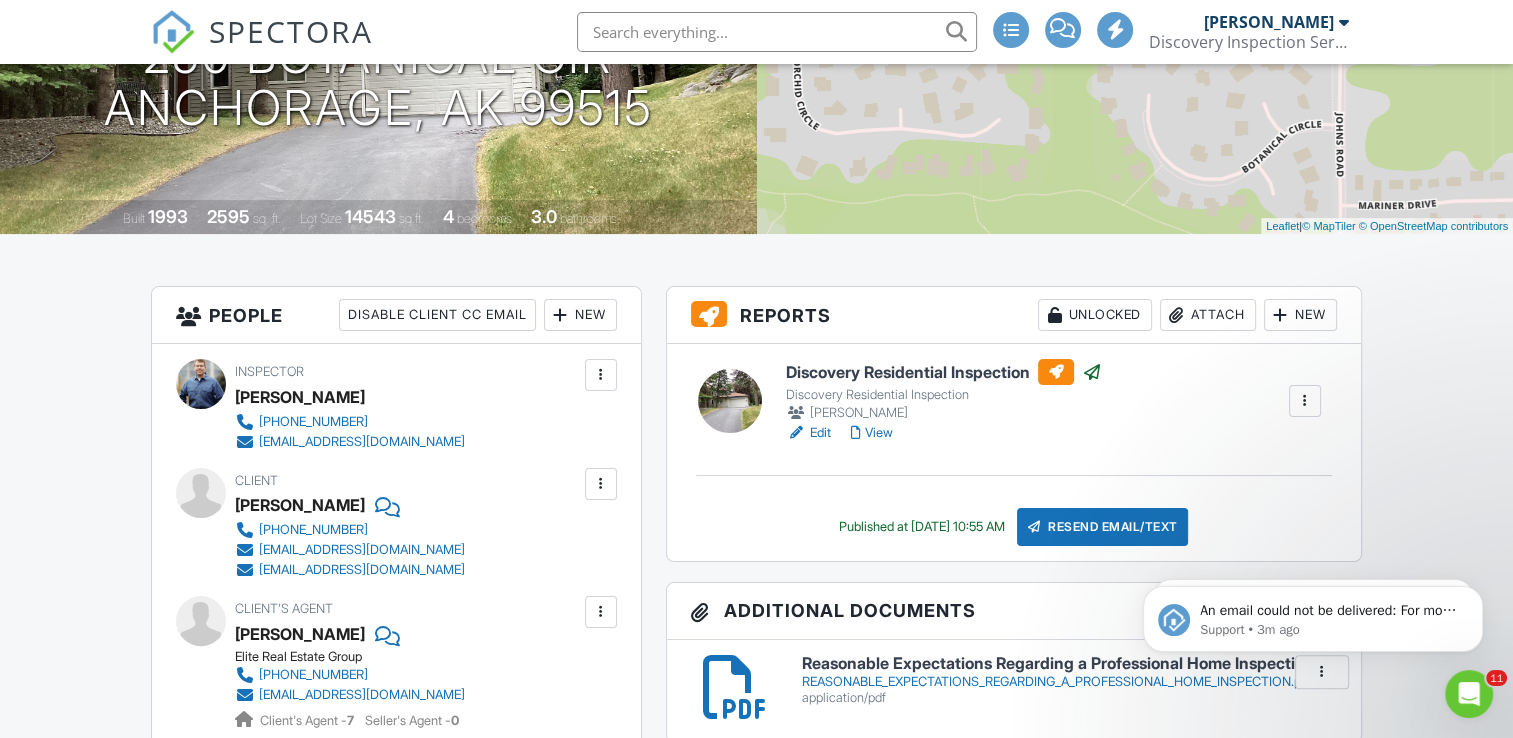click at bounding box center [601, 484] 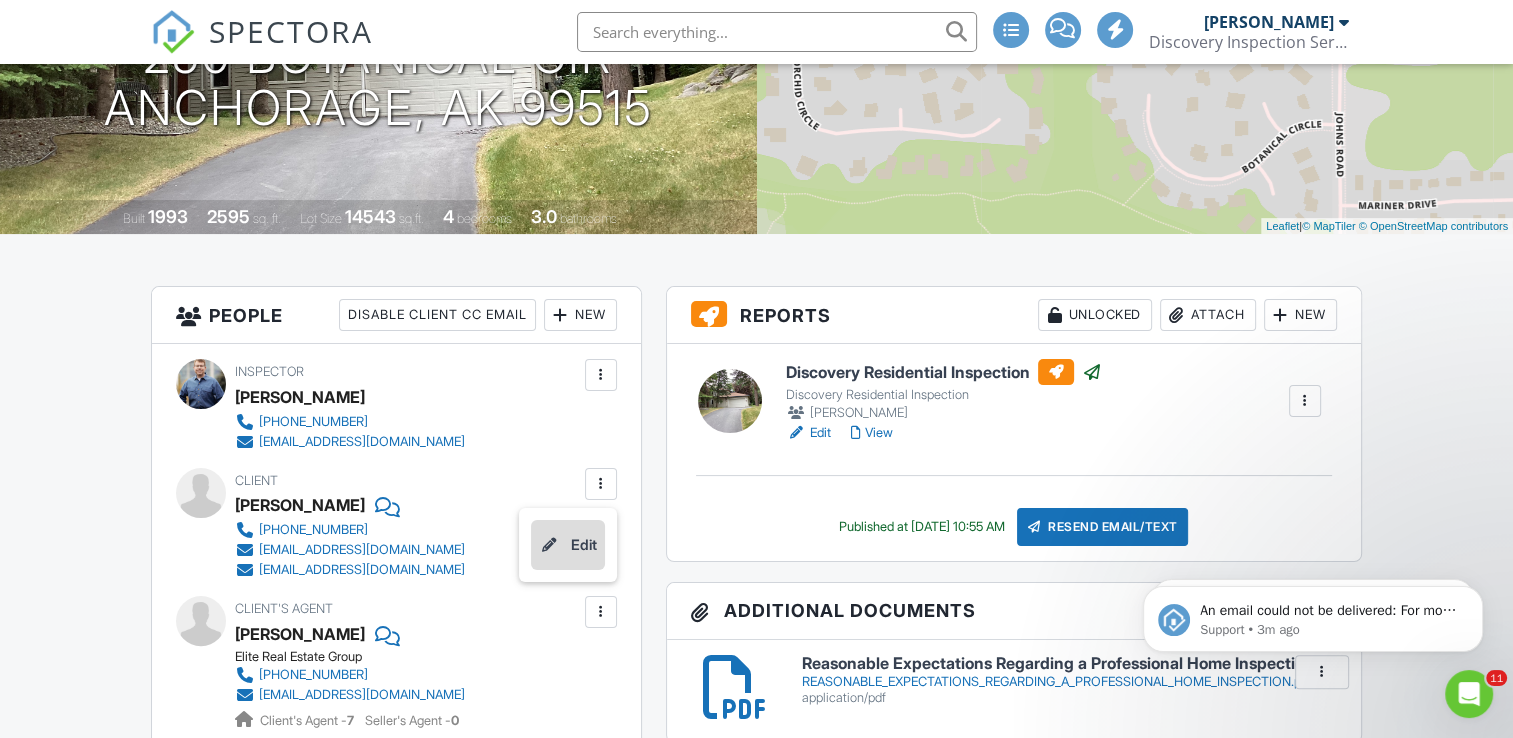 click on "Edit" at bounding box center (568, 545) 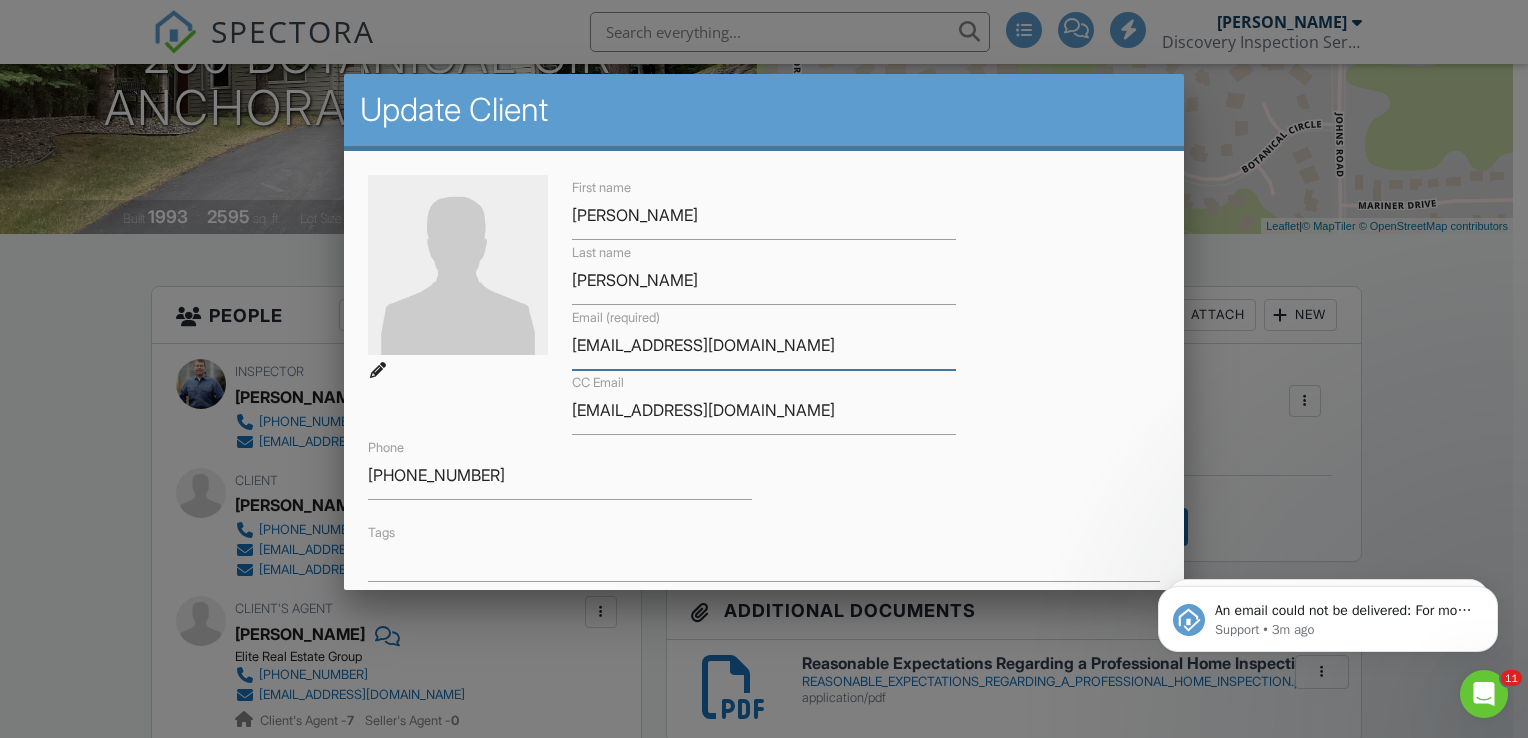 click on "[EMAIL_ADDRESS][DOMAIN_NAME]" at bounding box center [764, 345] 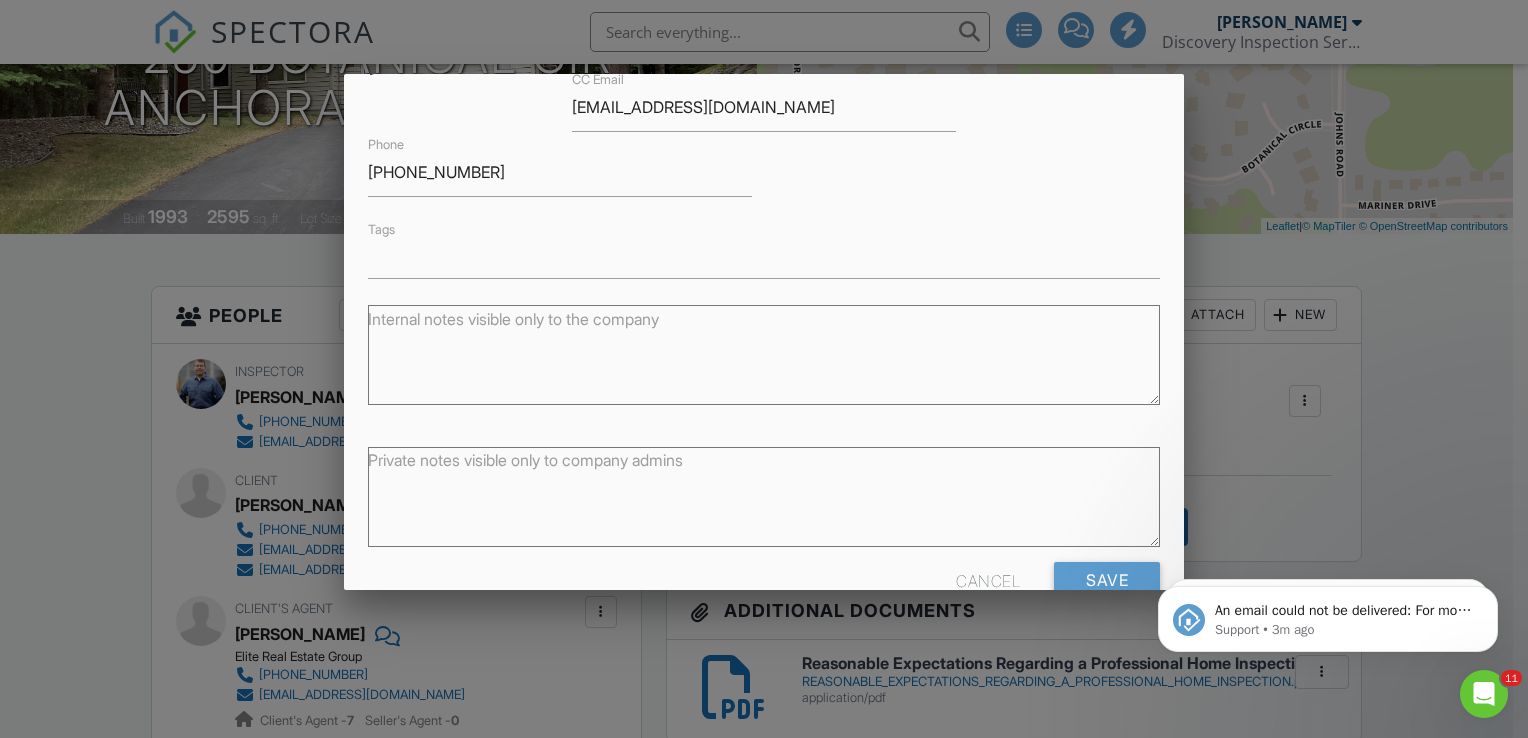 scroll, scrollTop: 348, scrollLeft: 0, axis: vertical 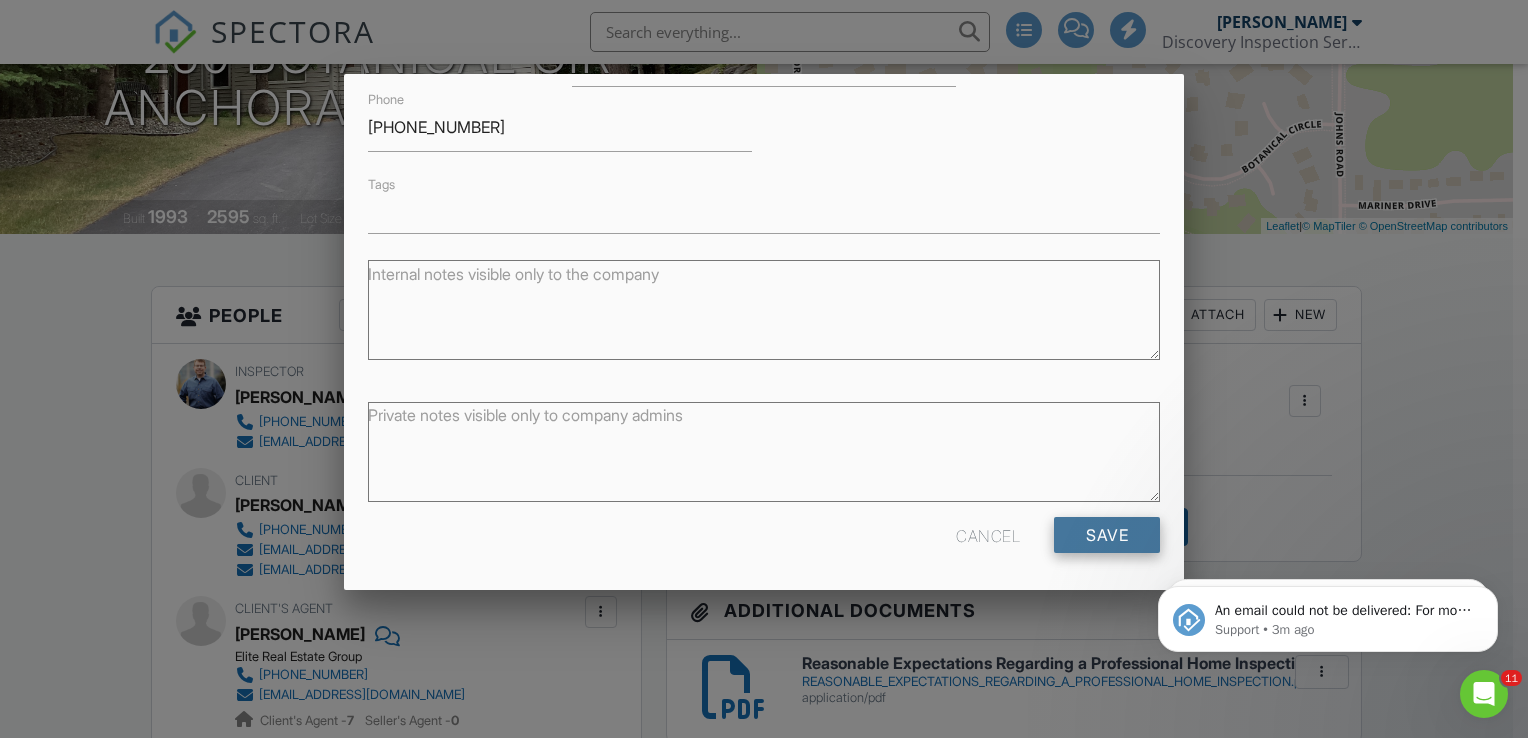 type on "[EMAIL_ADDRESS][DOMAIN_NAME]" 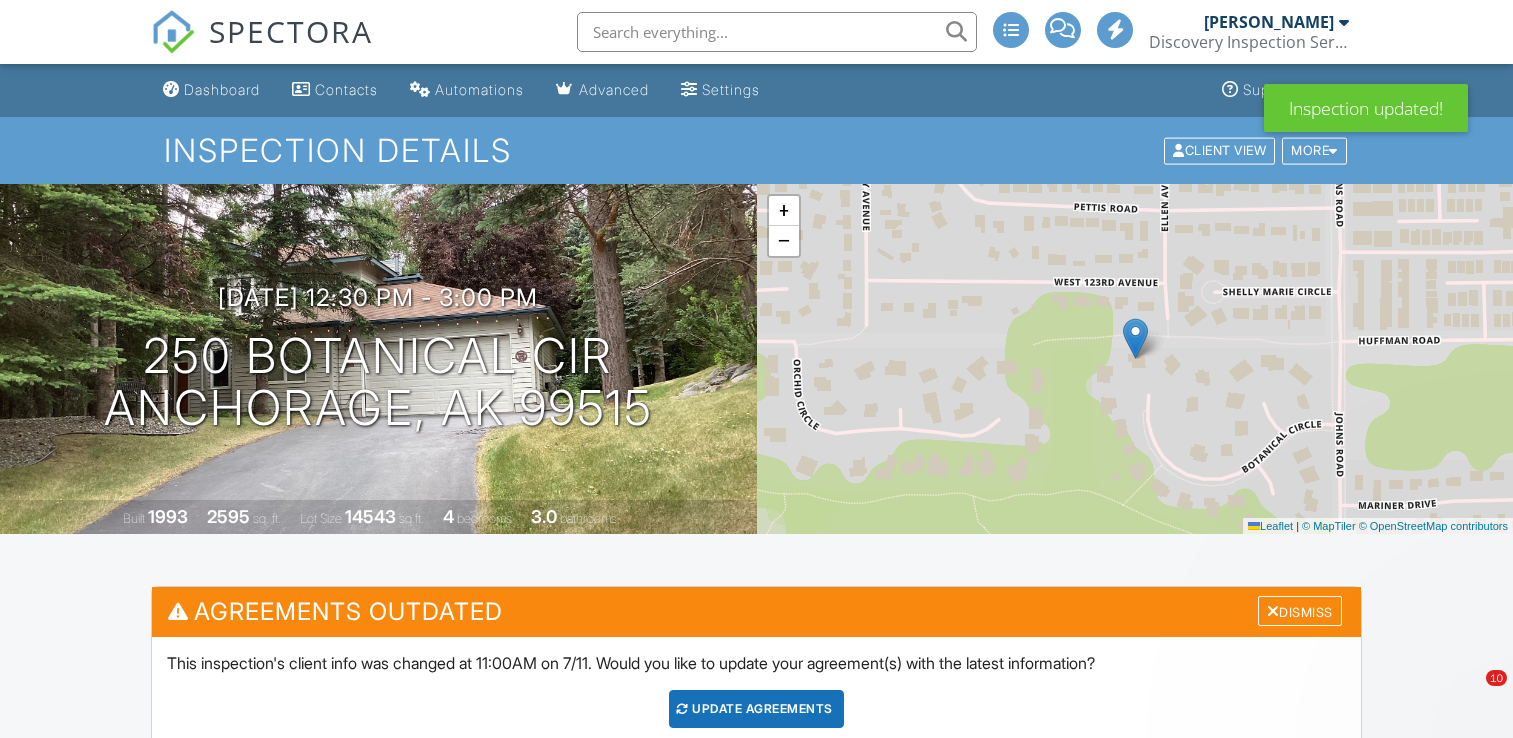 scroll, scrollTop: 0, scrollLeft: 0, axis: both 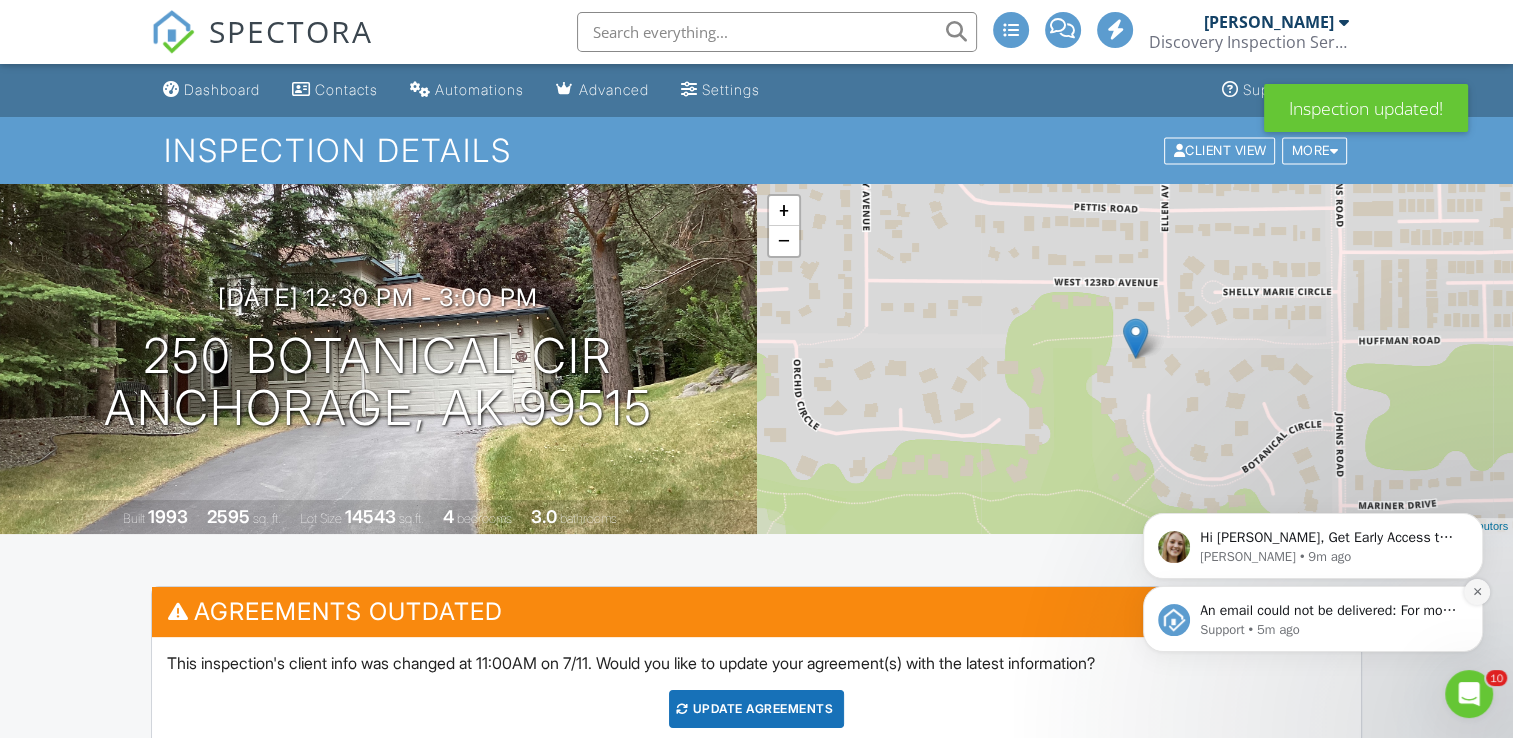 click at bounding box center [1477, 592] 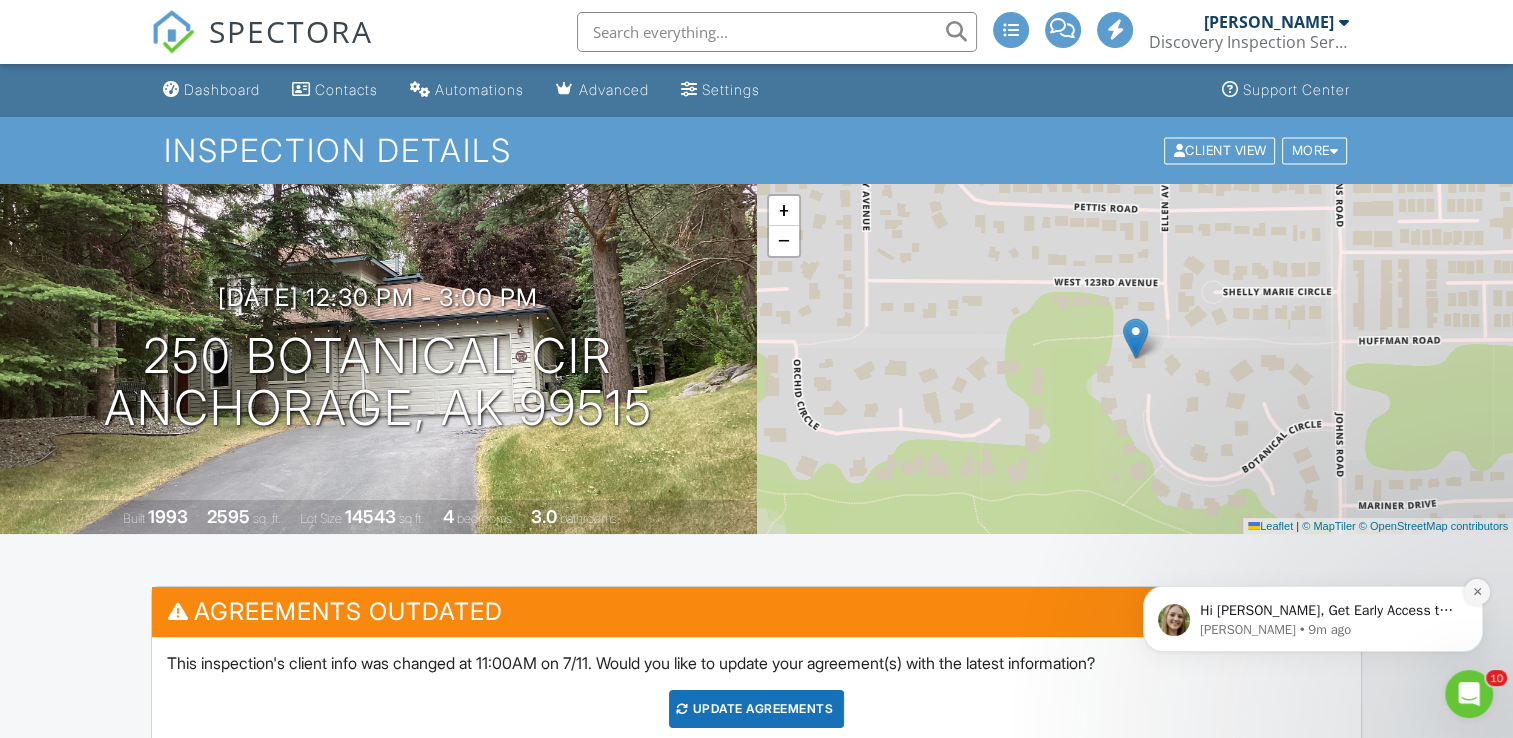 click at bounding box center (1477, 592) 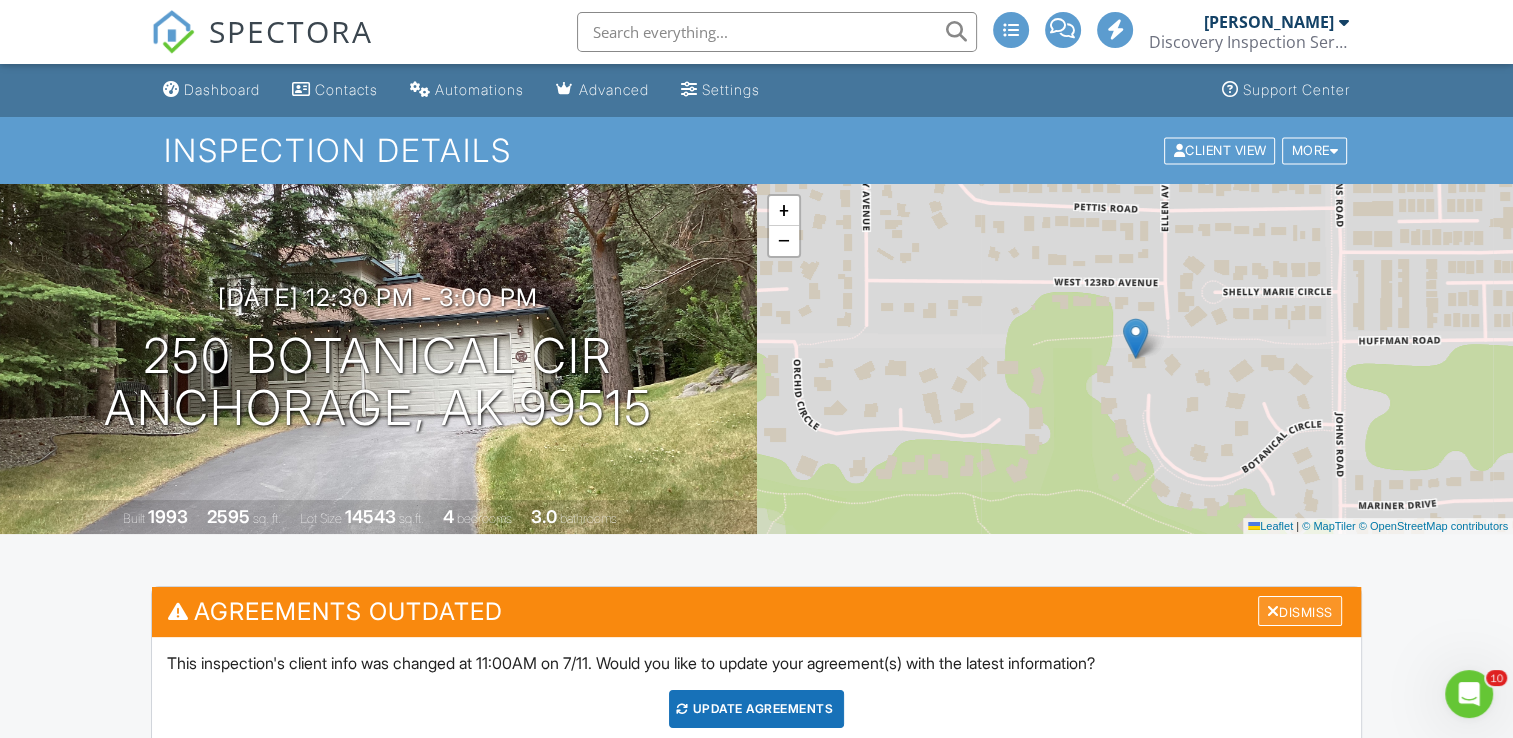 click on "Dismiss" at bounding box center (1300, 611) 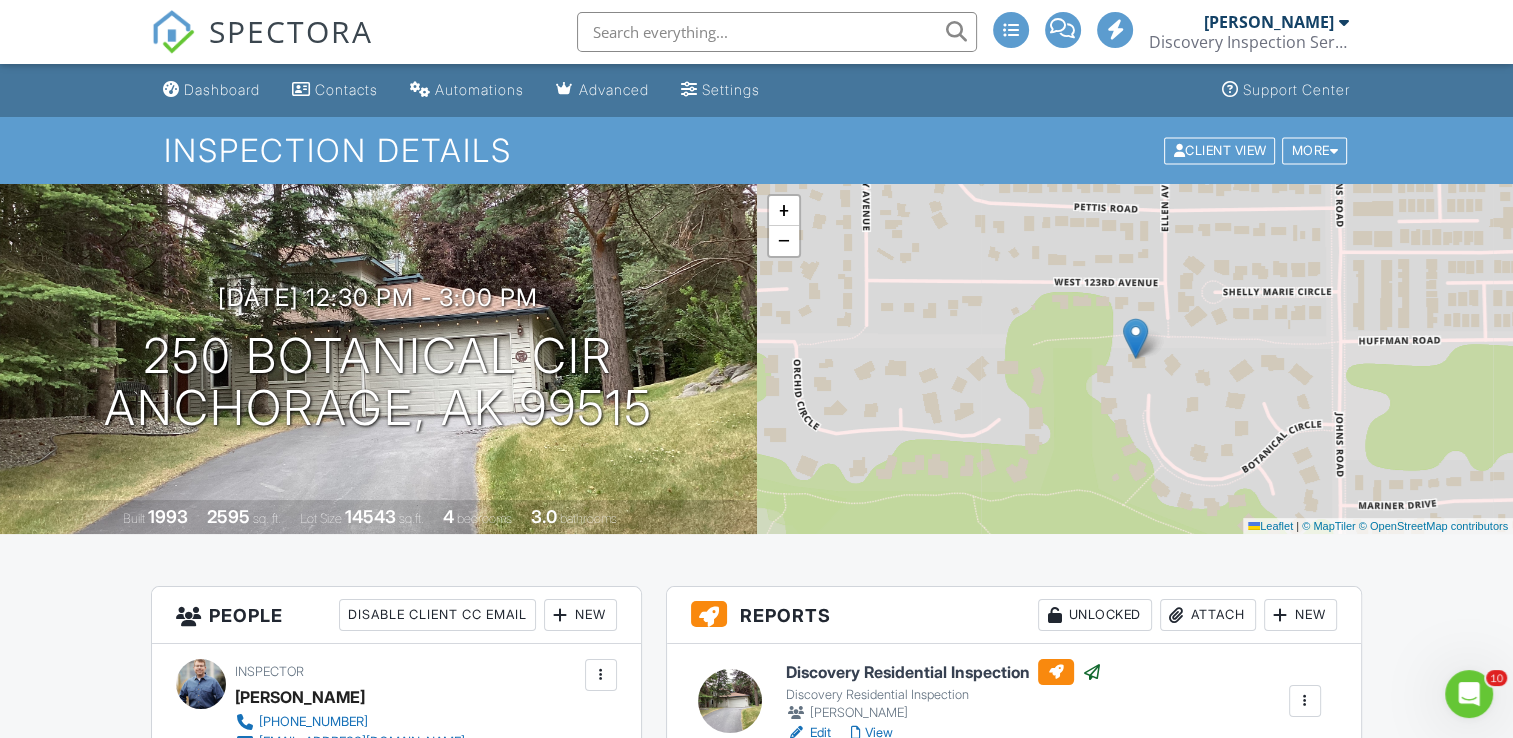 click on "Dashboard
Contacts
Automations
Advanced
Settings
Support Center
Inspection Details
Client View
More
Property Details
Reschedule
Reorder / Copy
Share
Cancel
Delete
Print Order
Convert to V9
View Change Log
07/10/2025 12:30 pm
- 3:00 pm
250 Botanical Cir
Anchorage, AK 99515
Built
1993
2595
sq. ft.
Lot Size
14543
sq.ft.
4
bedrooms
3.0
bathrooms
+ −  Leaflet   |   © MapTiler   © OpenStreetMap contributors
All emails and texts are disabled for this inspection!
All emails and texts have been disabled for this inspection. This may have happened due to someone manually disabling them or this inspection being unconfirmed when it was scheduled. To re-enable emails and texts for this inspection, click the button below." at bounding box center (756, 1951) 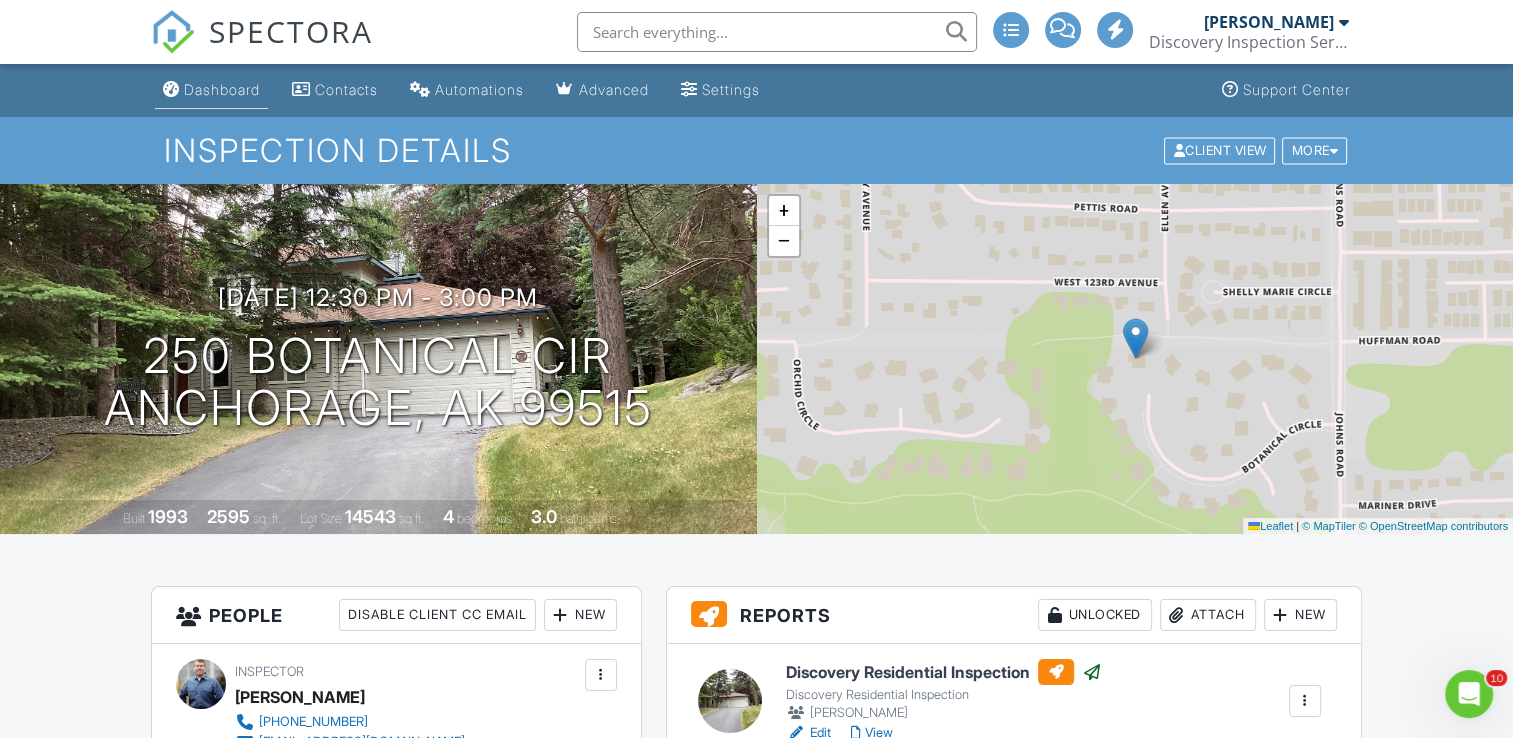 click on "Dashboard" at bounding box center (222, 89) 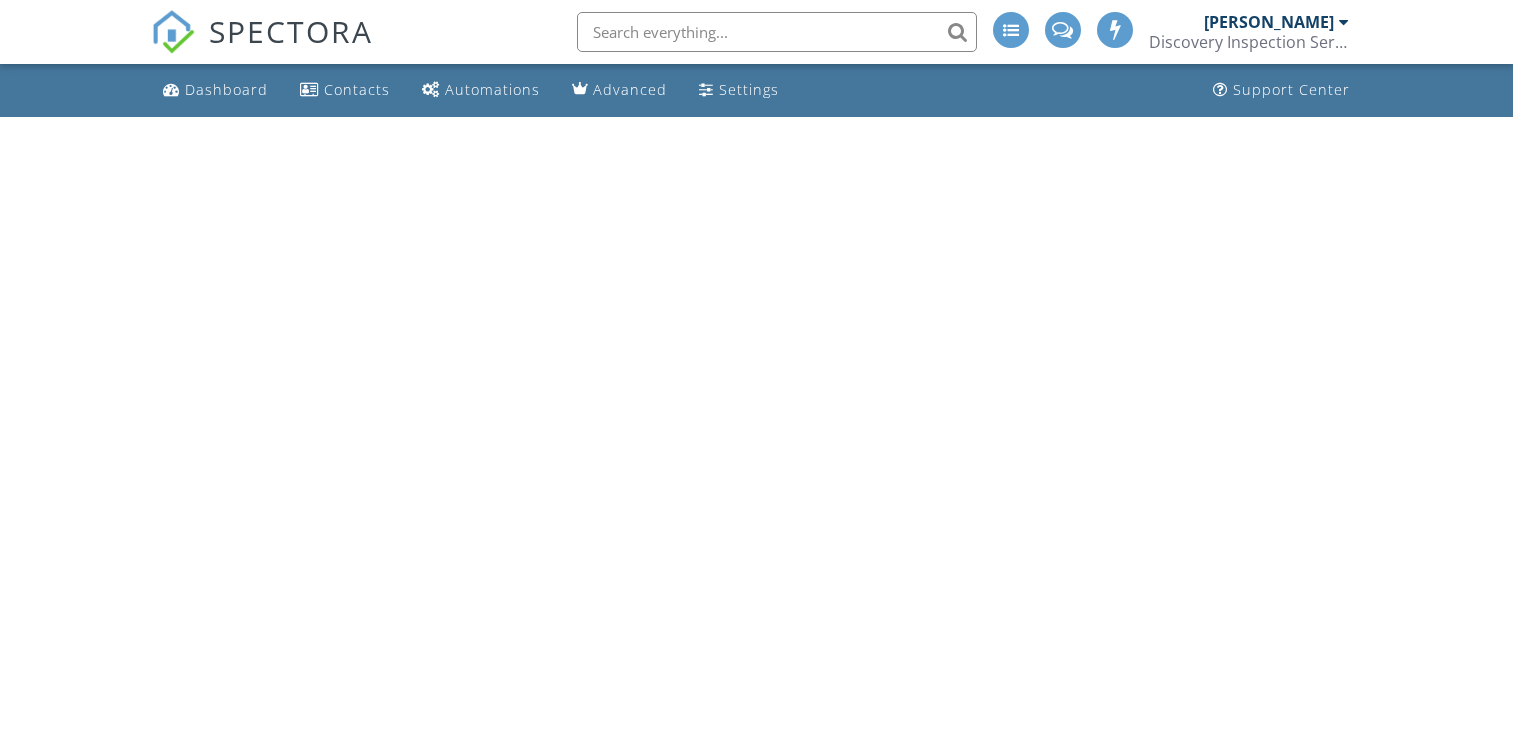 scroll, scrollTop: 0, scrollLeft: 0, axis: both 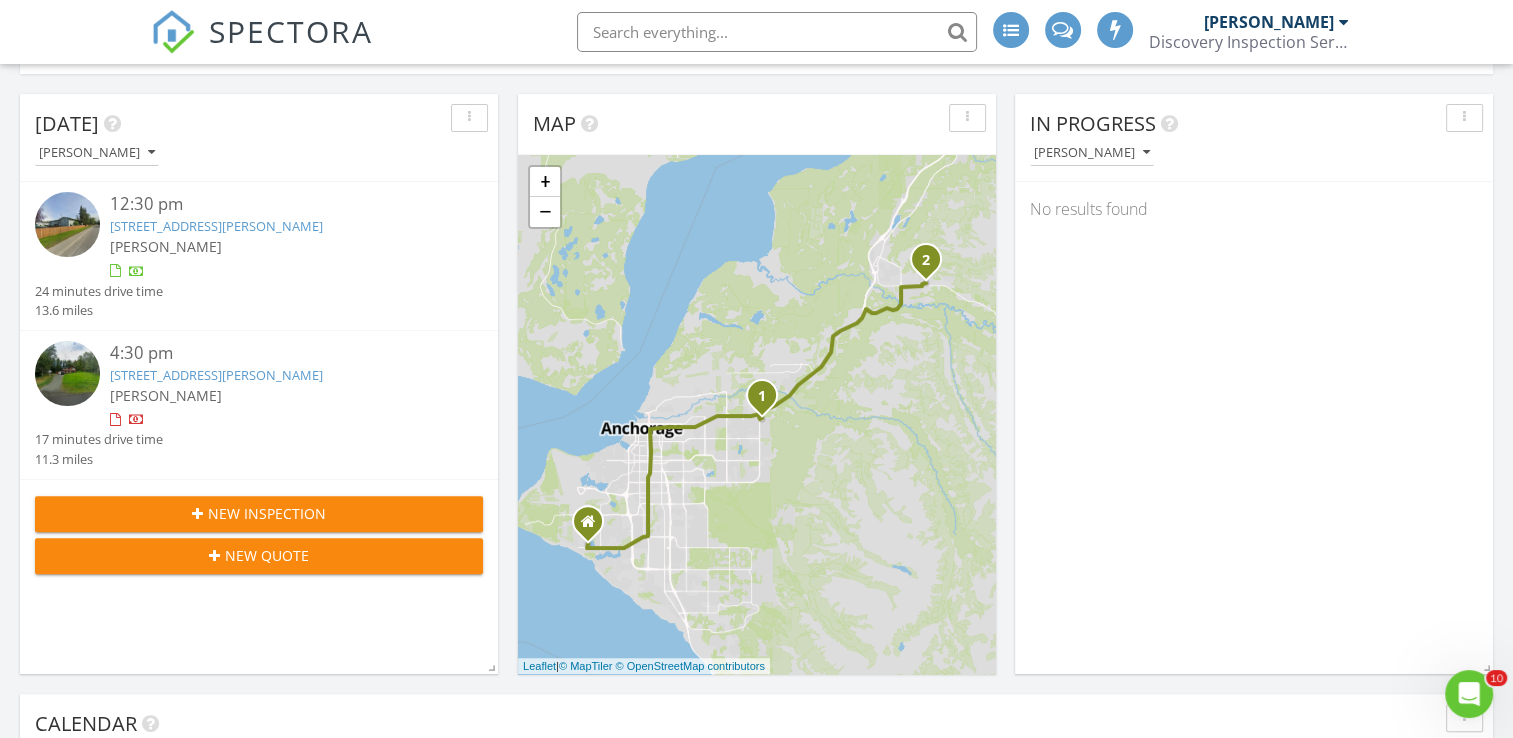 click on "[STREET_ADDRESS][PERSON_NAME]" at bounding box center (216, 226) 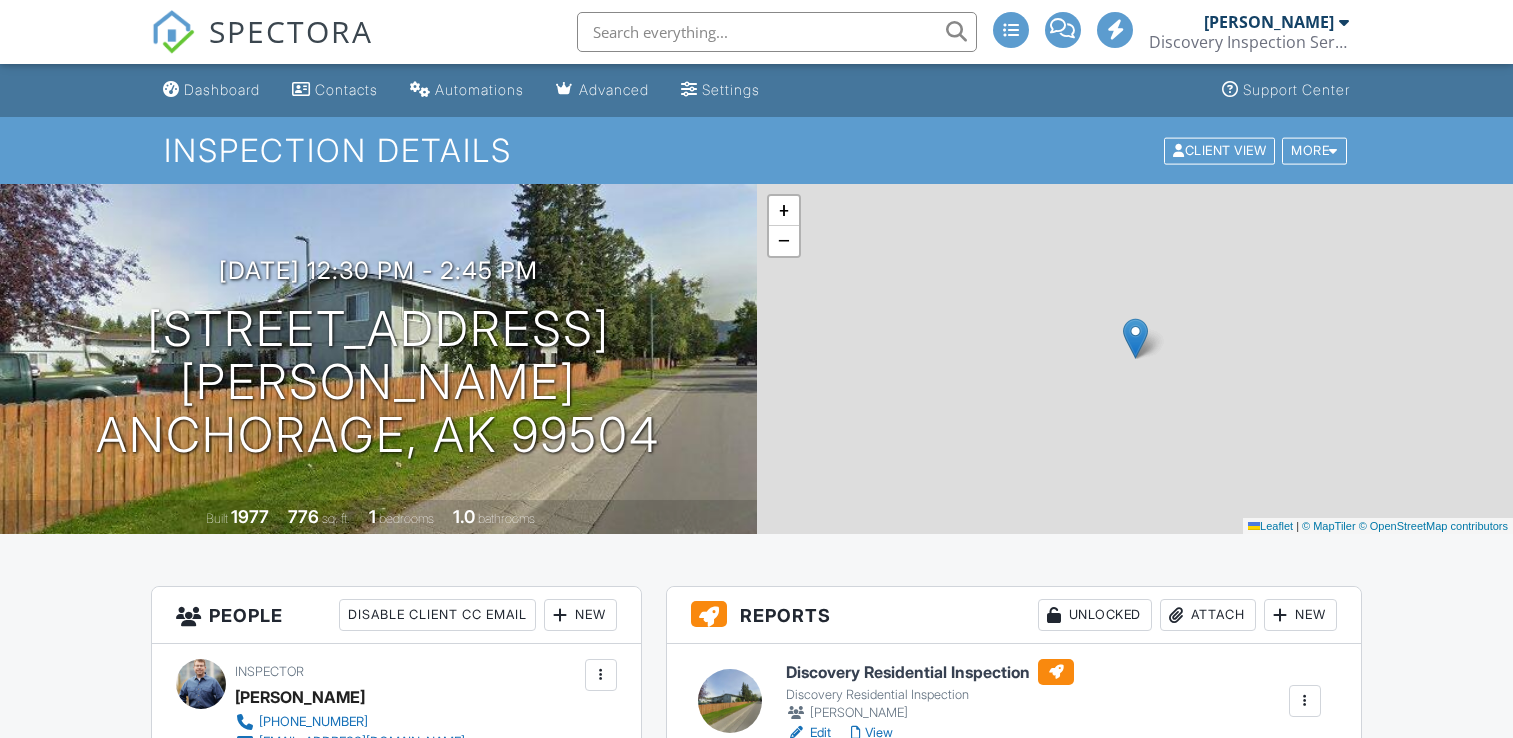 scroll, scrollTop: 0, scrollLeft: 0, axis: both 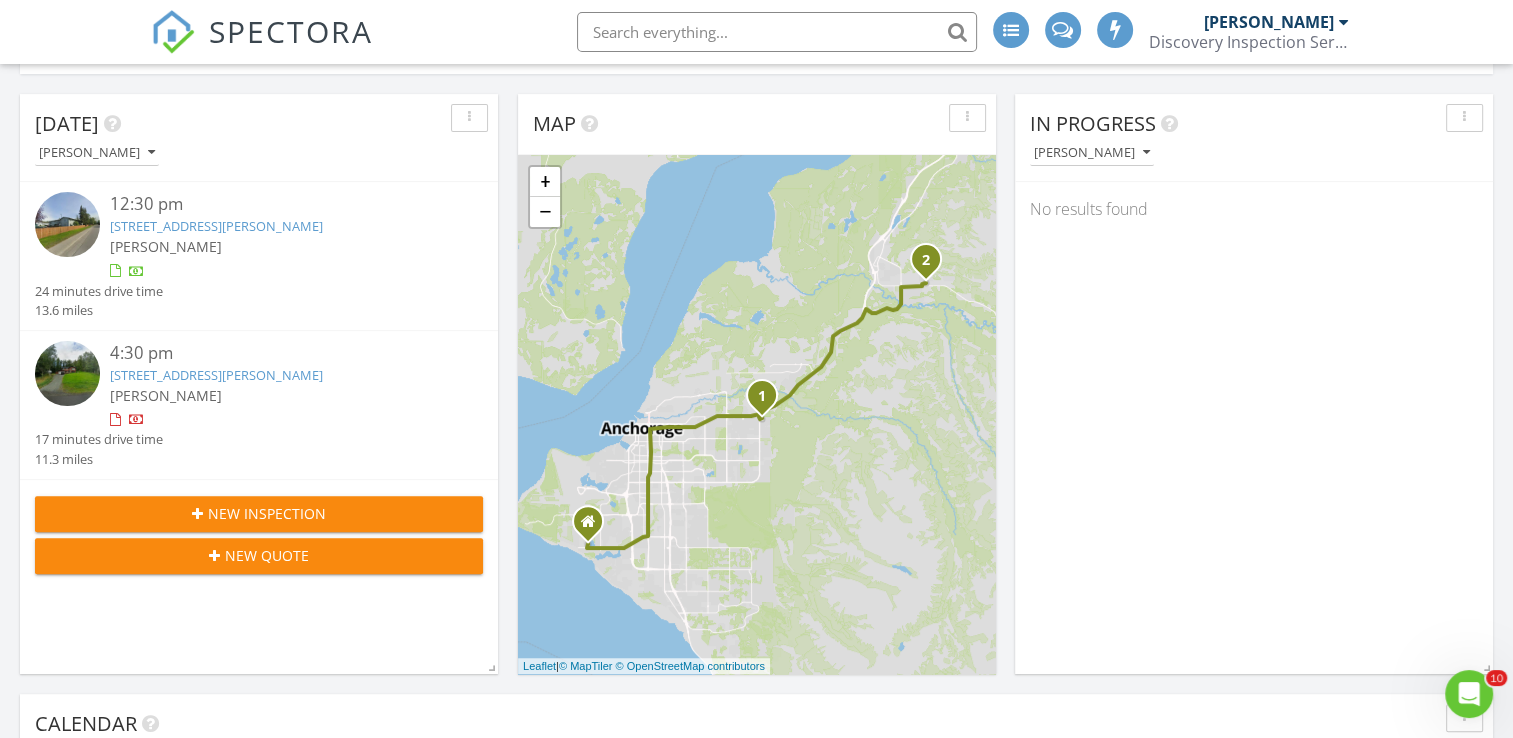 click on "[STREET_ADDRESS][PERSON_NAME]" at bounding box center (216, 375) 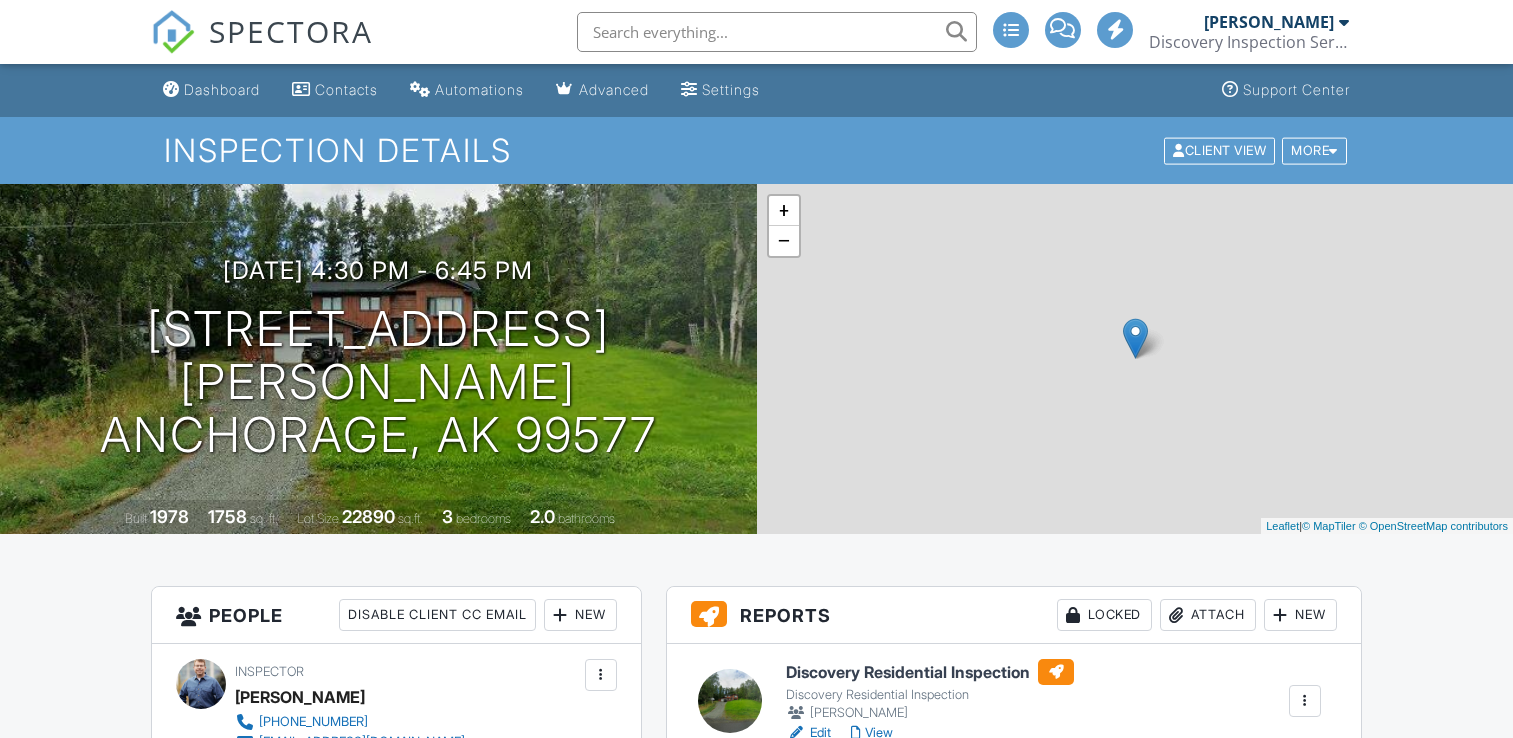 scroll, scrollTop: 0, scrollLeft: 0, axis: both 